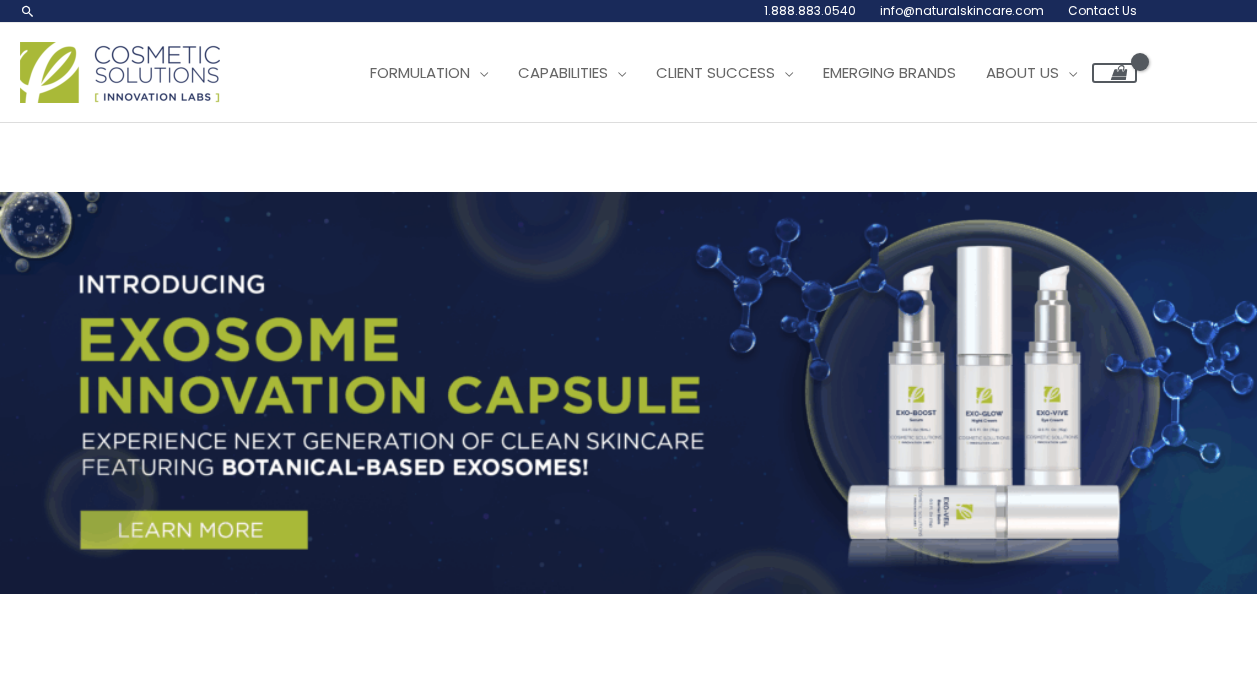 scroll, scrollTop: 0, scrollLeft: 0, axis: both 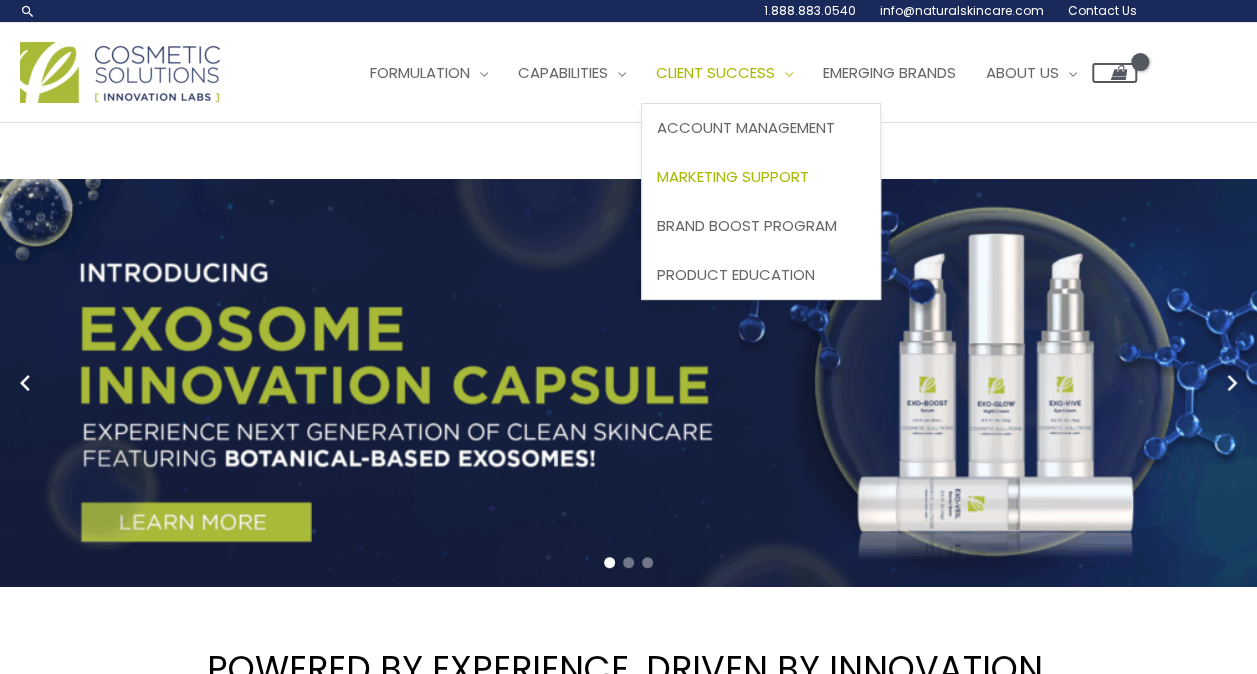 click on "Marketing Support" at bounding box center [733, 176] 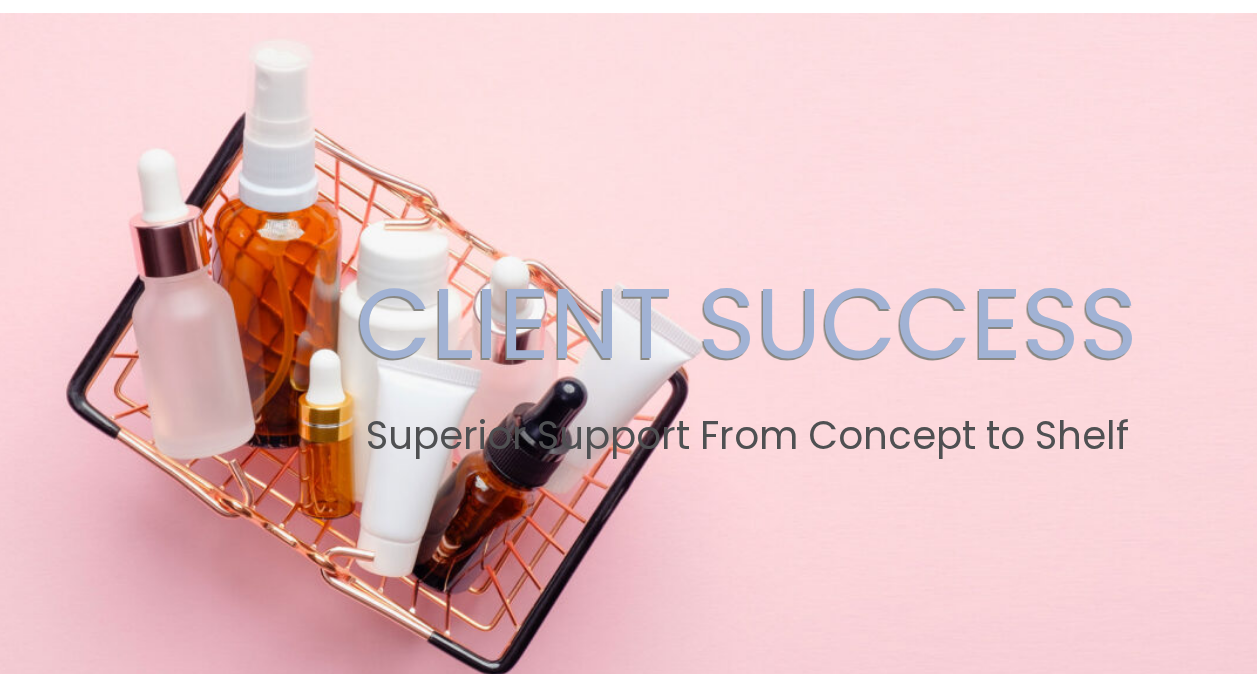 scroll, scrollTop: 0, scrollLeft: 0, axis: both 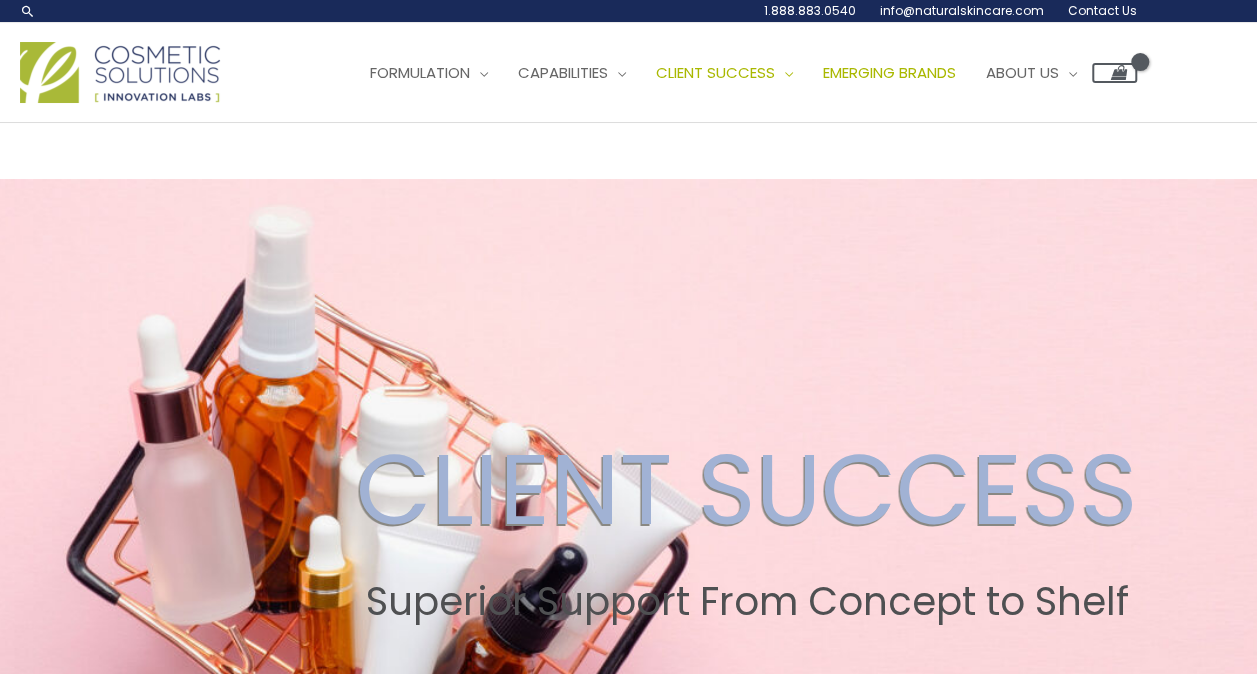 click on "Emerging Brands" at bounding box center [889, 72] 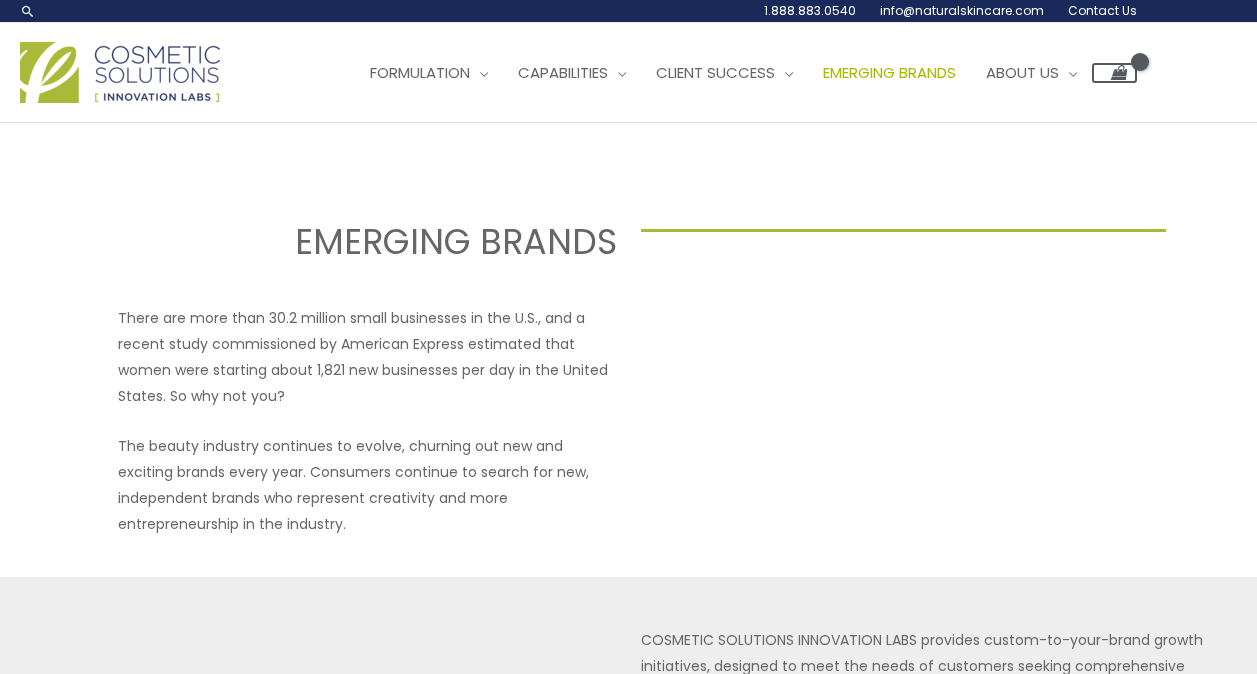 scroll, scrollTop: 0, scrollLeft: 0, axis: both 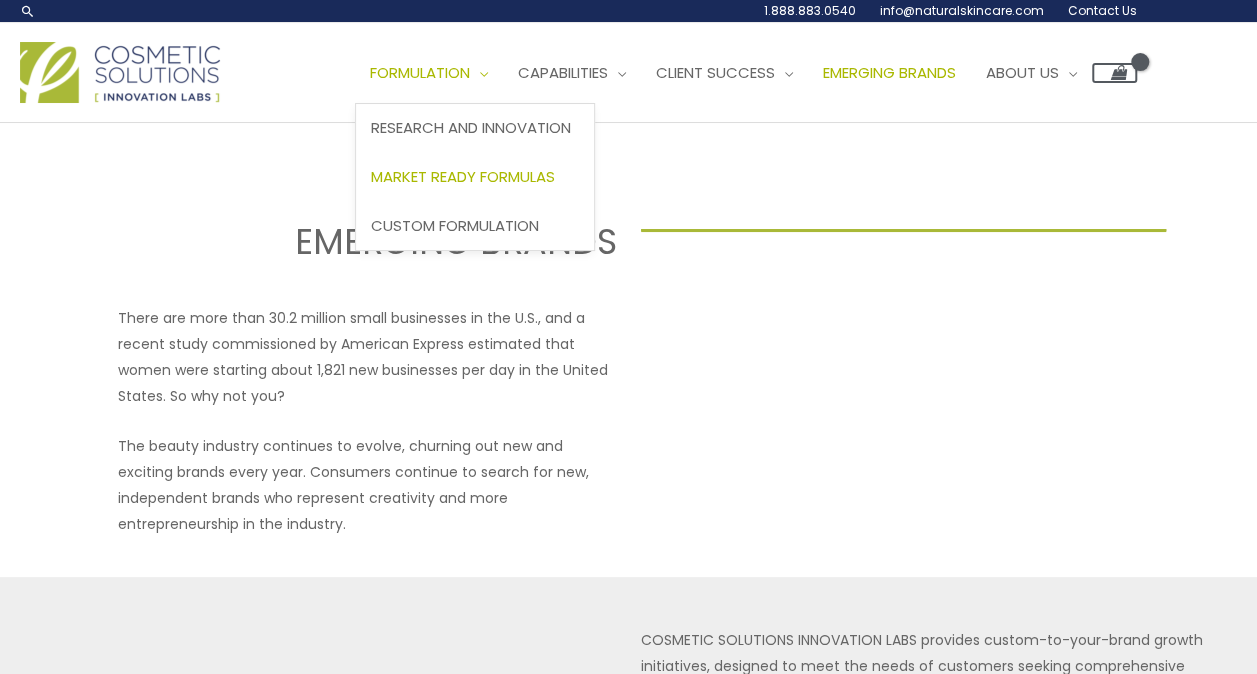 click on "Market Ready Formulas" at bounding box center [463, 176] 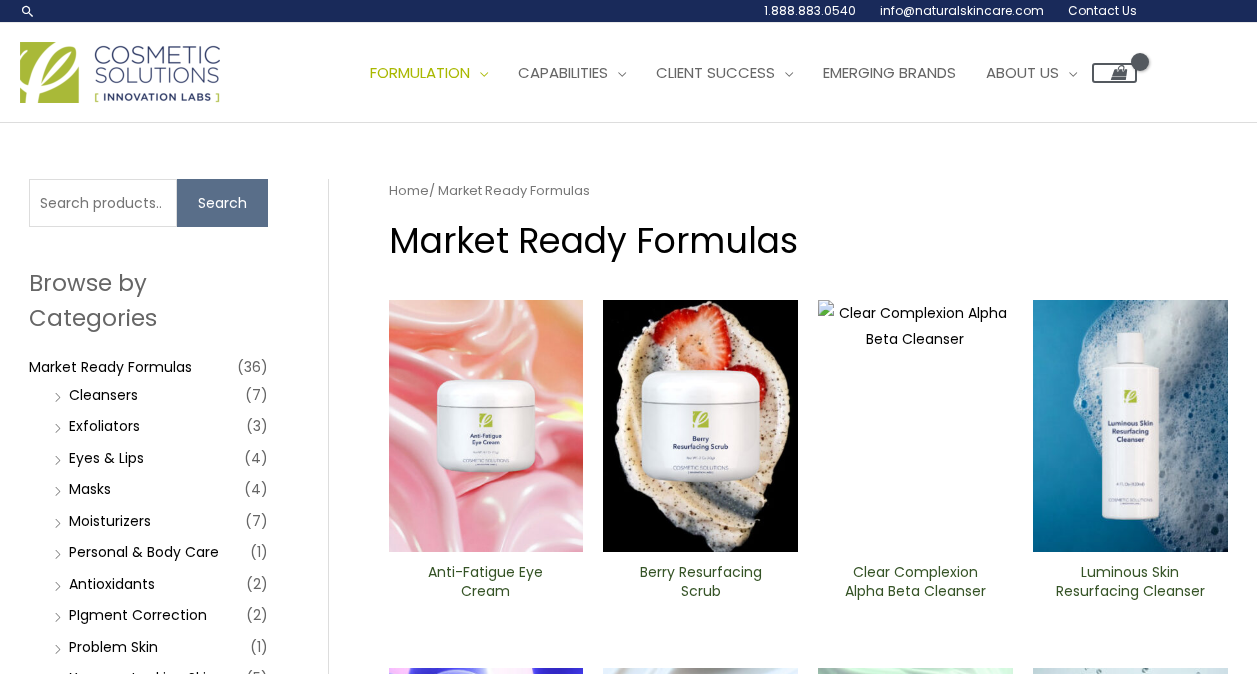 scroll, scrollTop: 0, scrollLeft: 0, axis: both 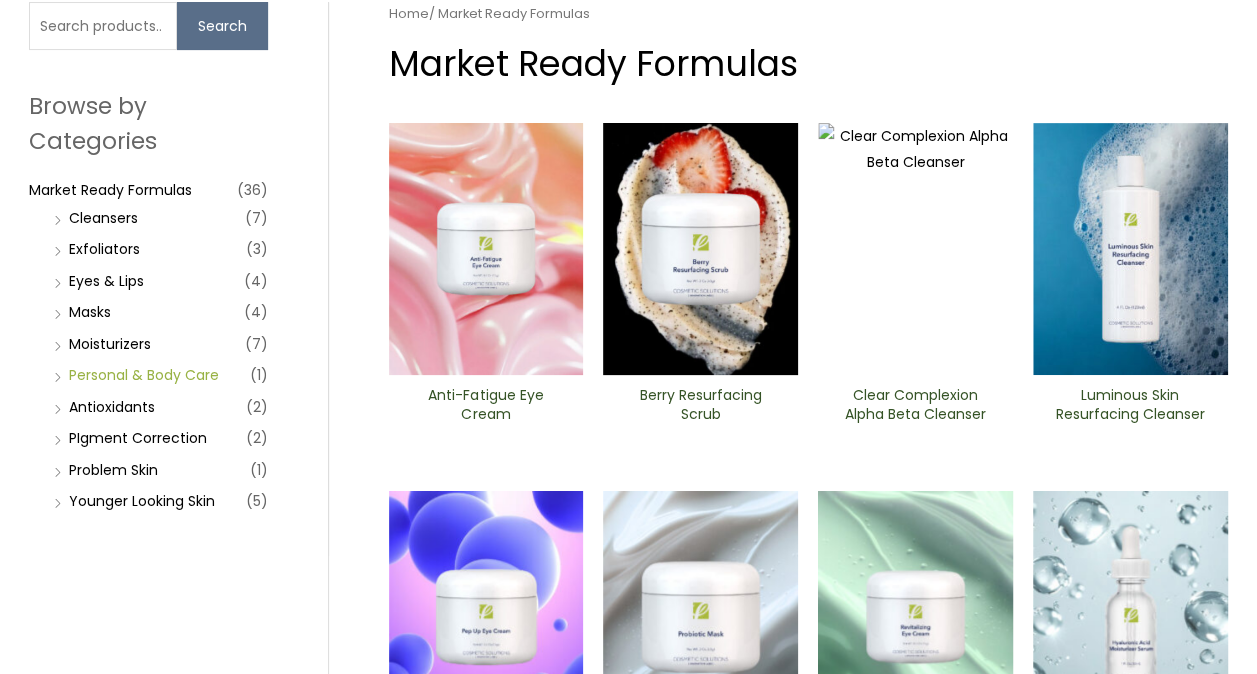 click on "Personal & Body Care" at bounding box center [144, 375] 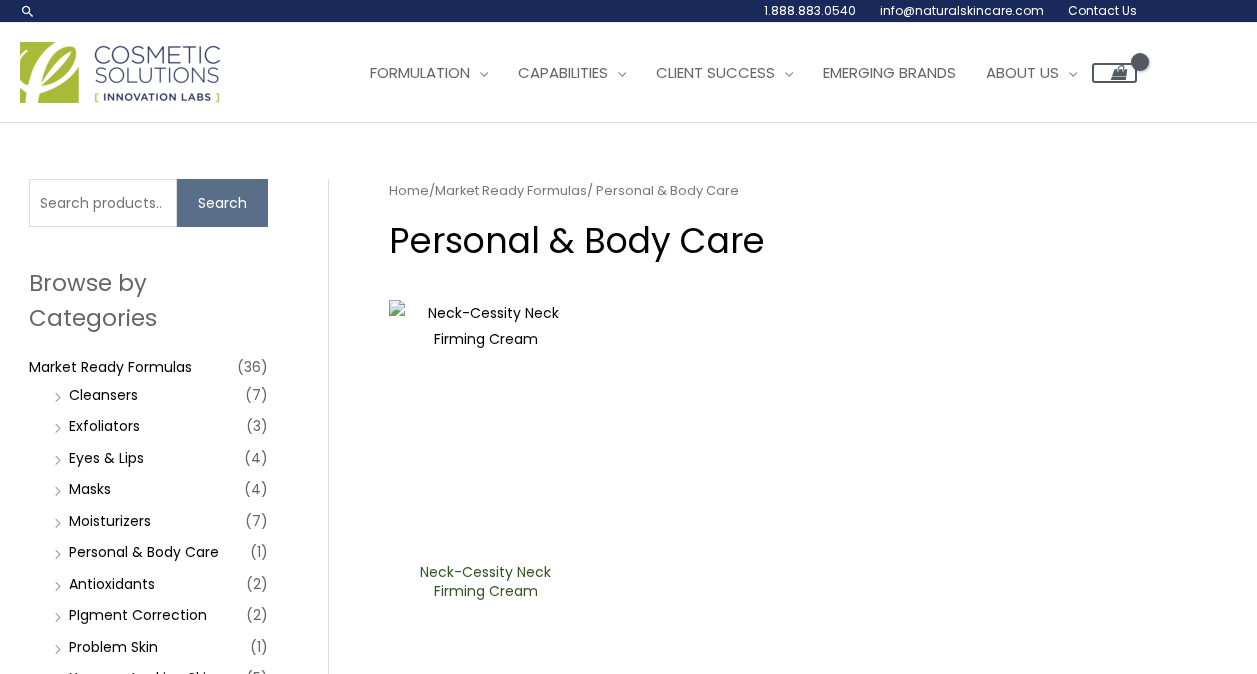 scroll, scrollTop: 0, scrollLeft: 0, axis: both 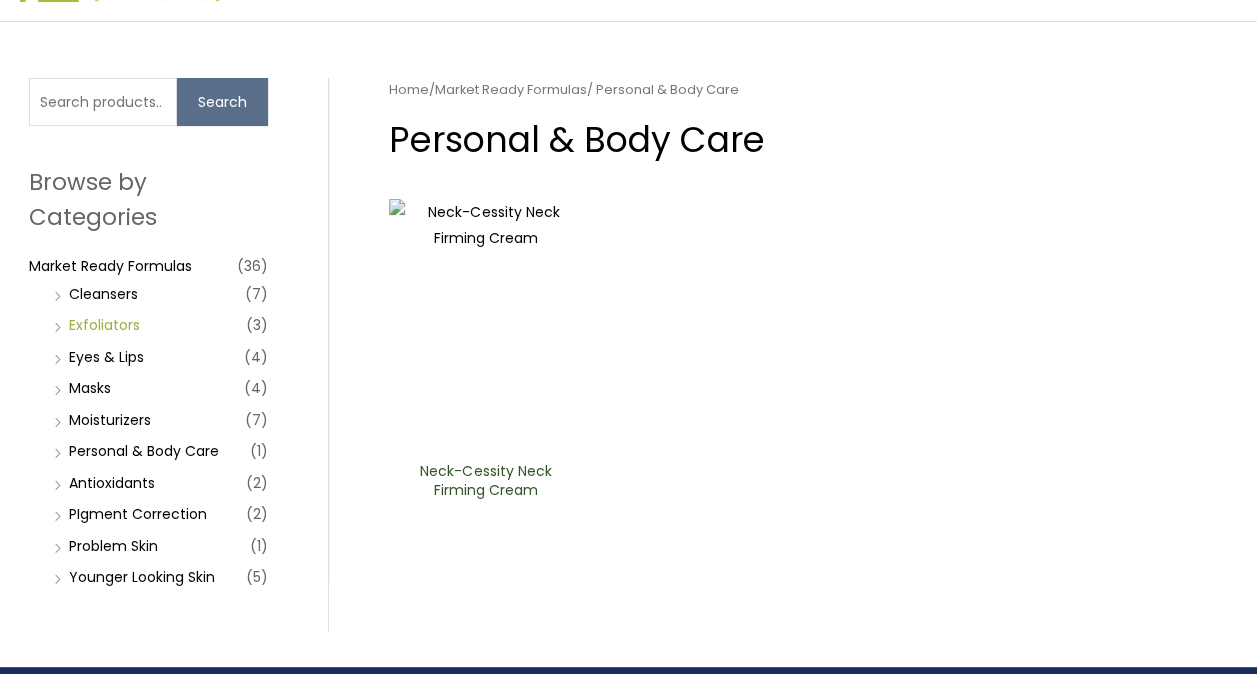 click on "Exfoliators" at bounding box center [104, 325] 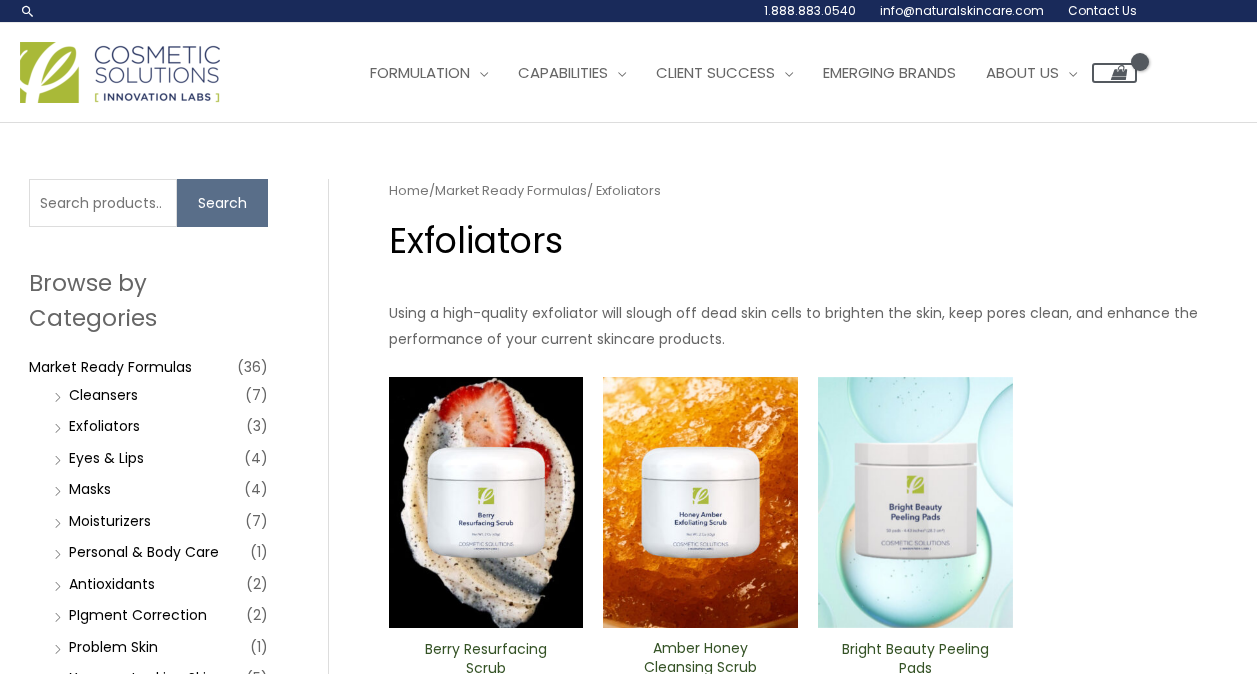 scroll, scrollTop: 0, scrollLeft: 0, axis: both 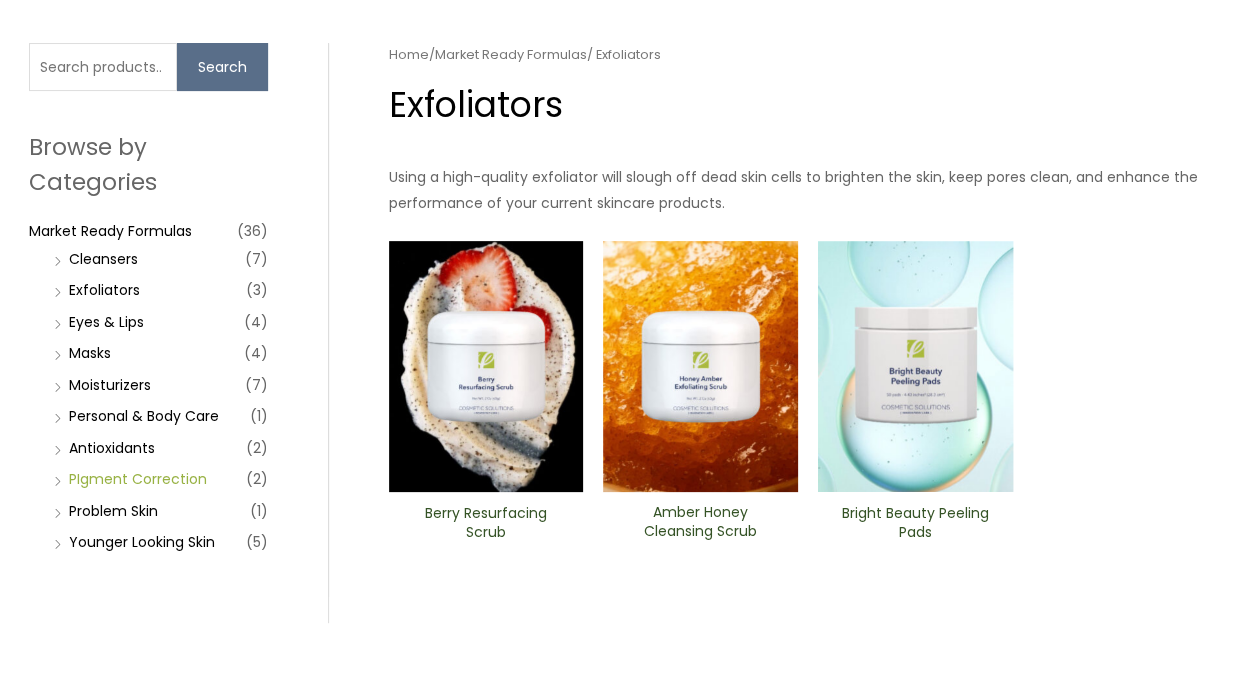click on "PIgment Correction" at bounding box center (138, 479) 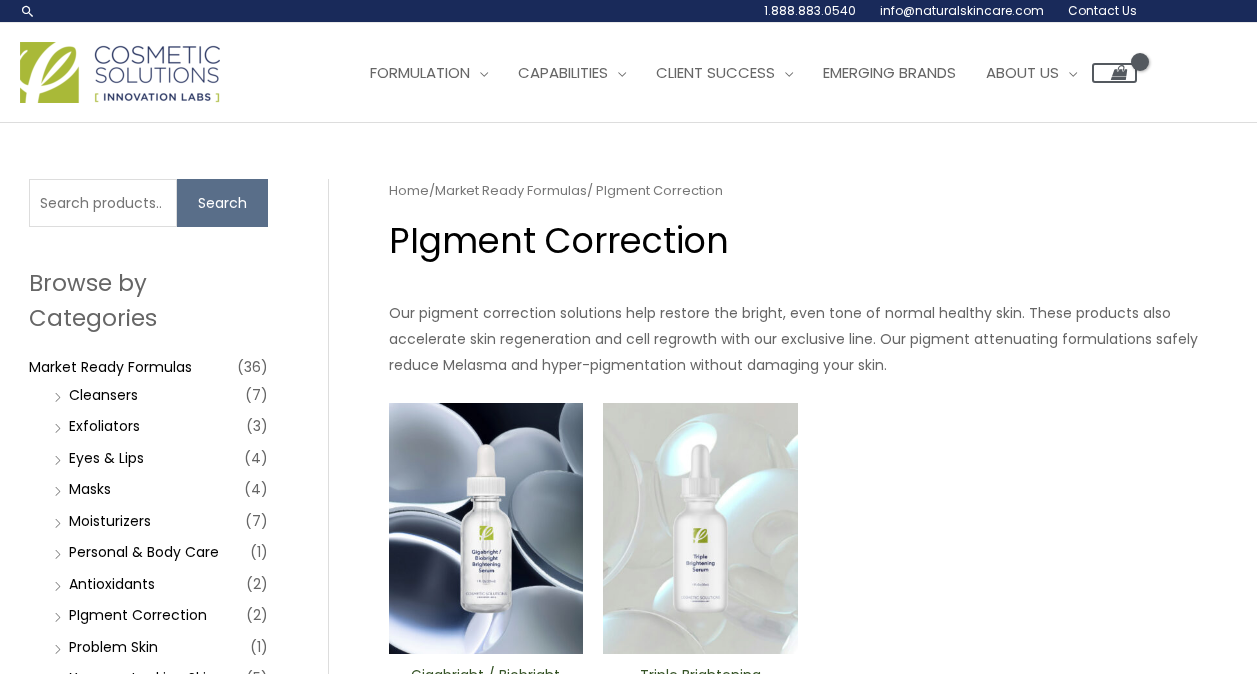 scroll, scrollTop: 0, scrollLeft: 0, axis: both 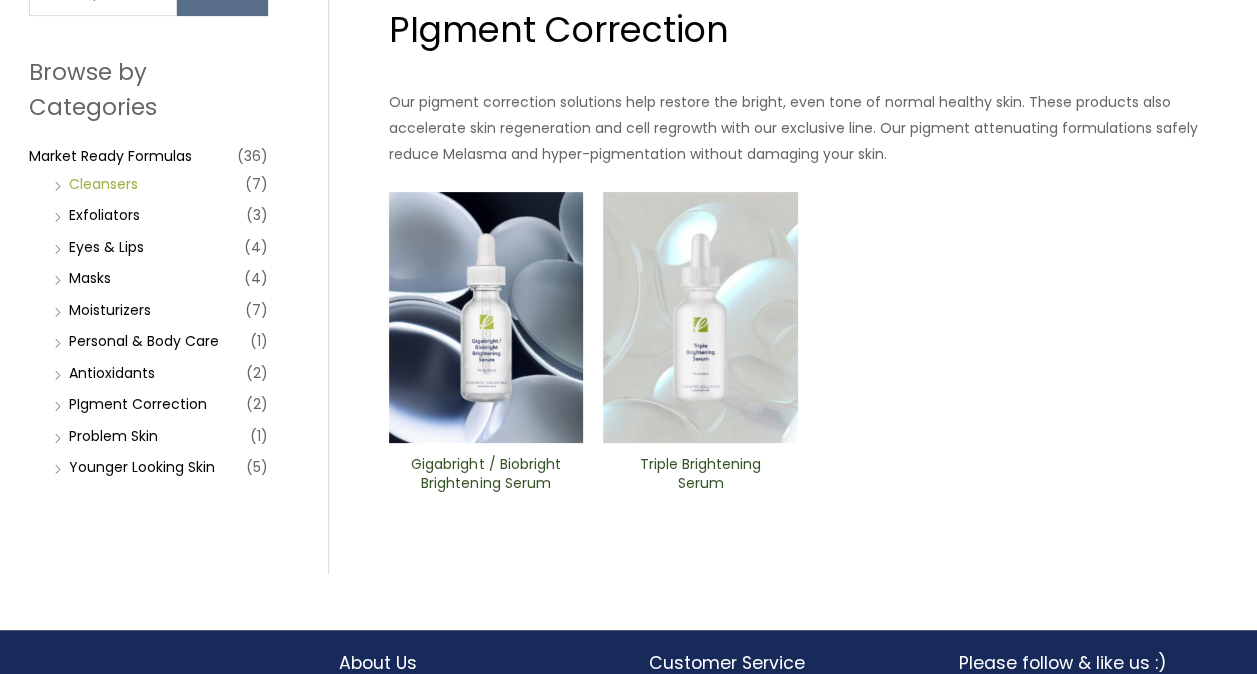 click on "Cleansers" at bounding box center [103, 184] 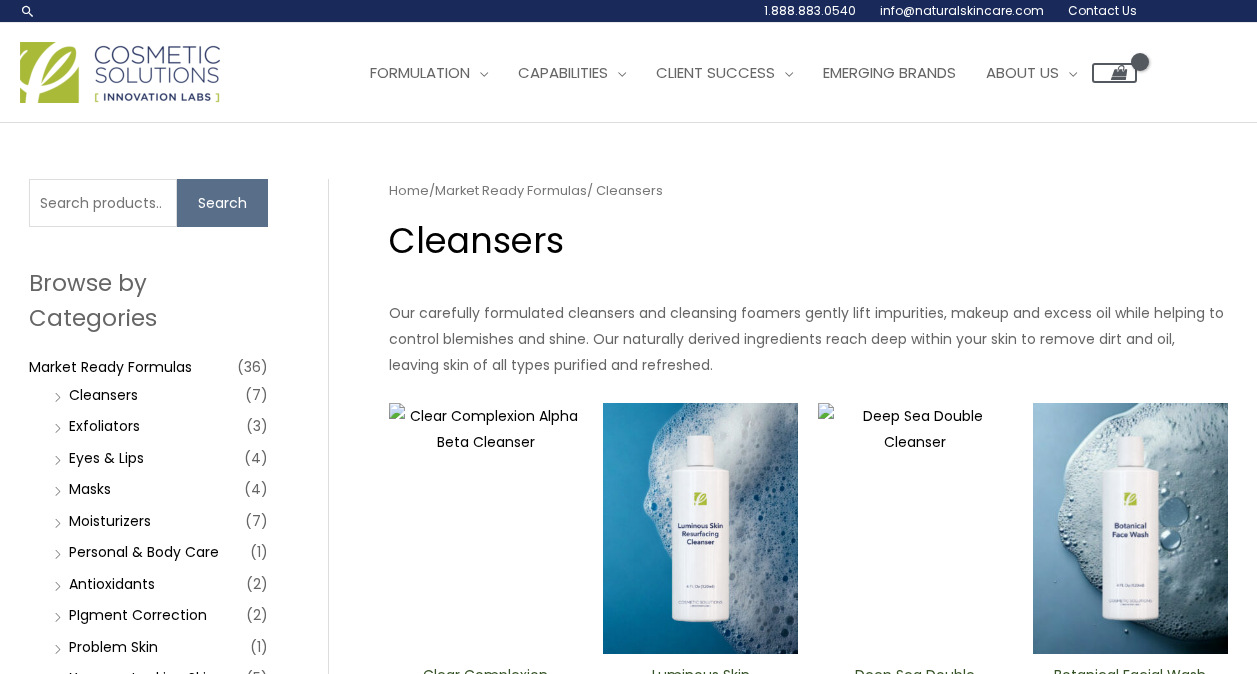 scroll, scrollTop: 0, scrollLeft: 0, axis: both 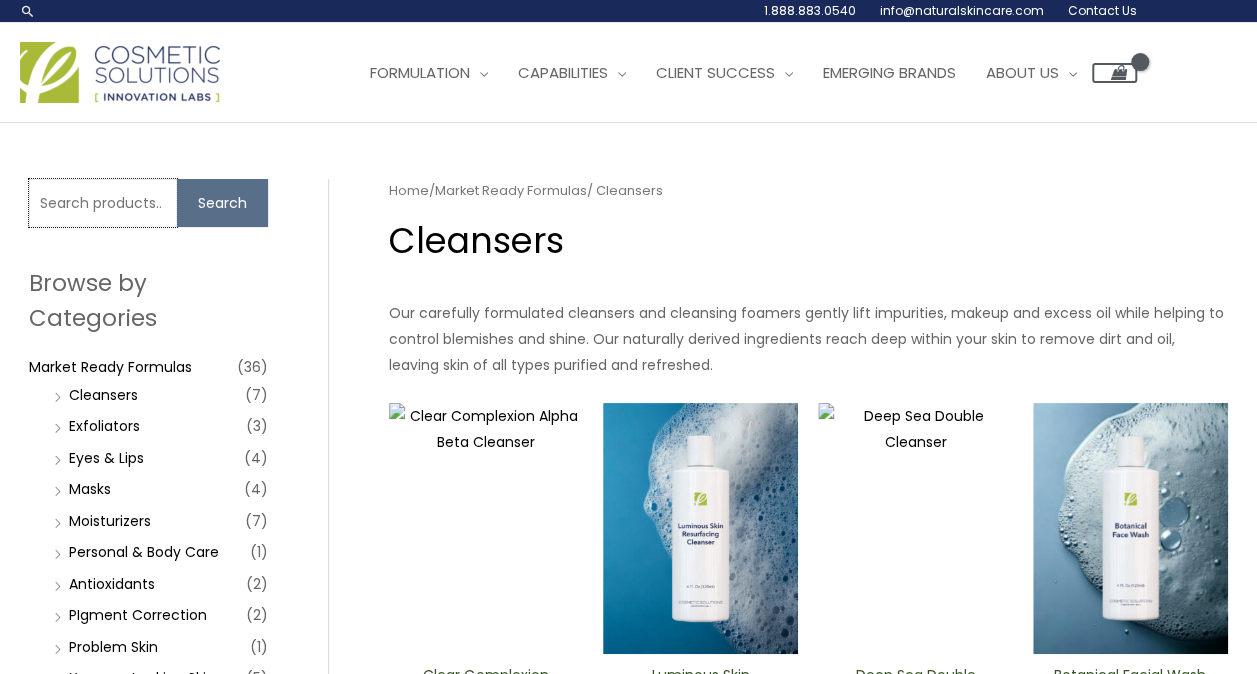 click on "Search for:" at bounding box center (103, 203) 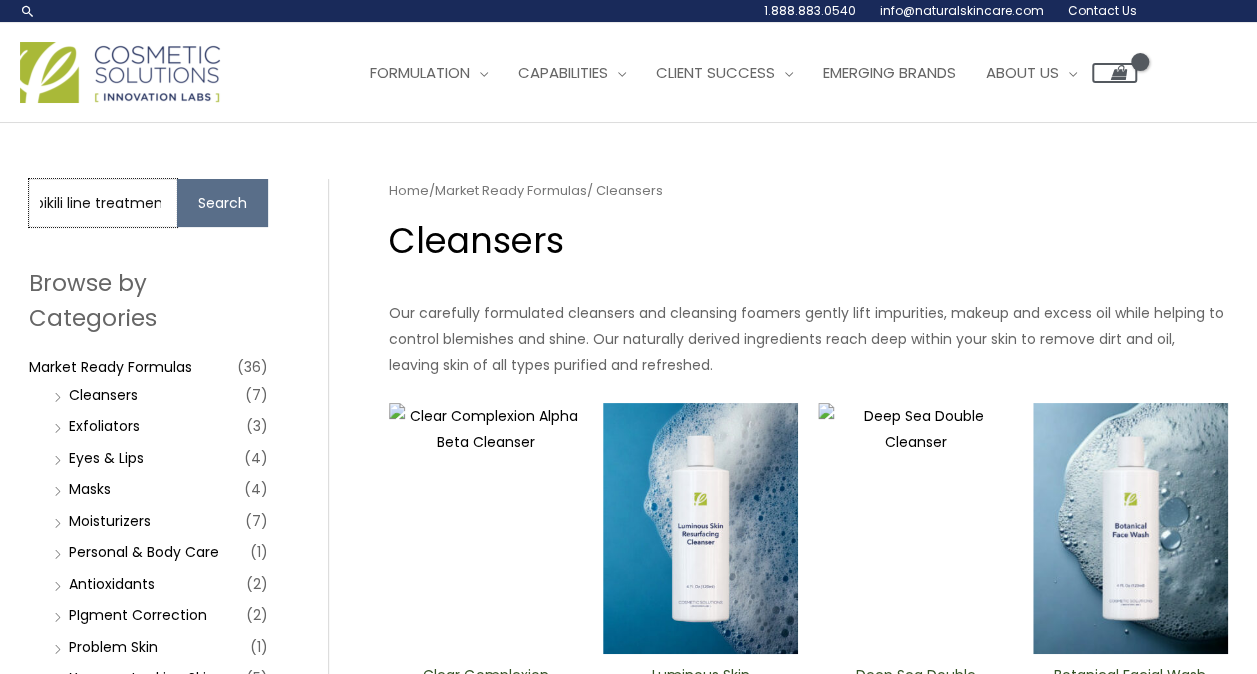 scroll, scrollTop: 0, scrollLeft: 10, axis: horizontal 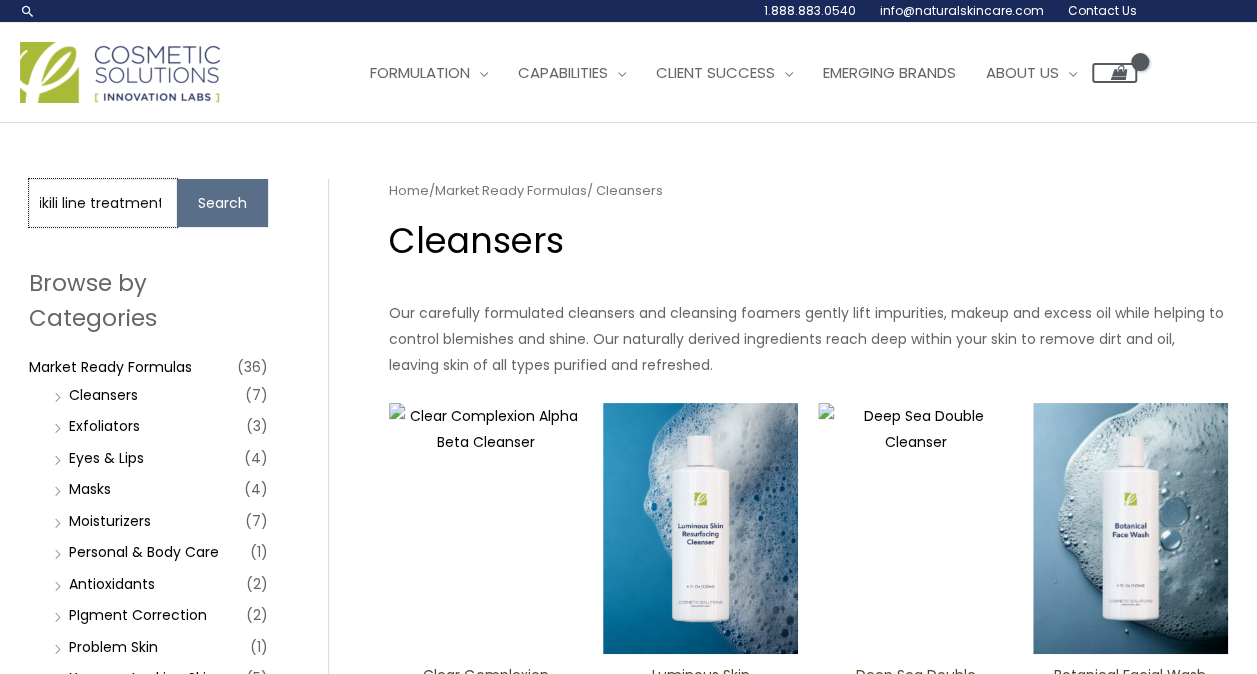 type on "bikili line treatment" 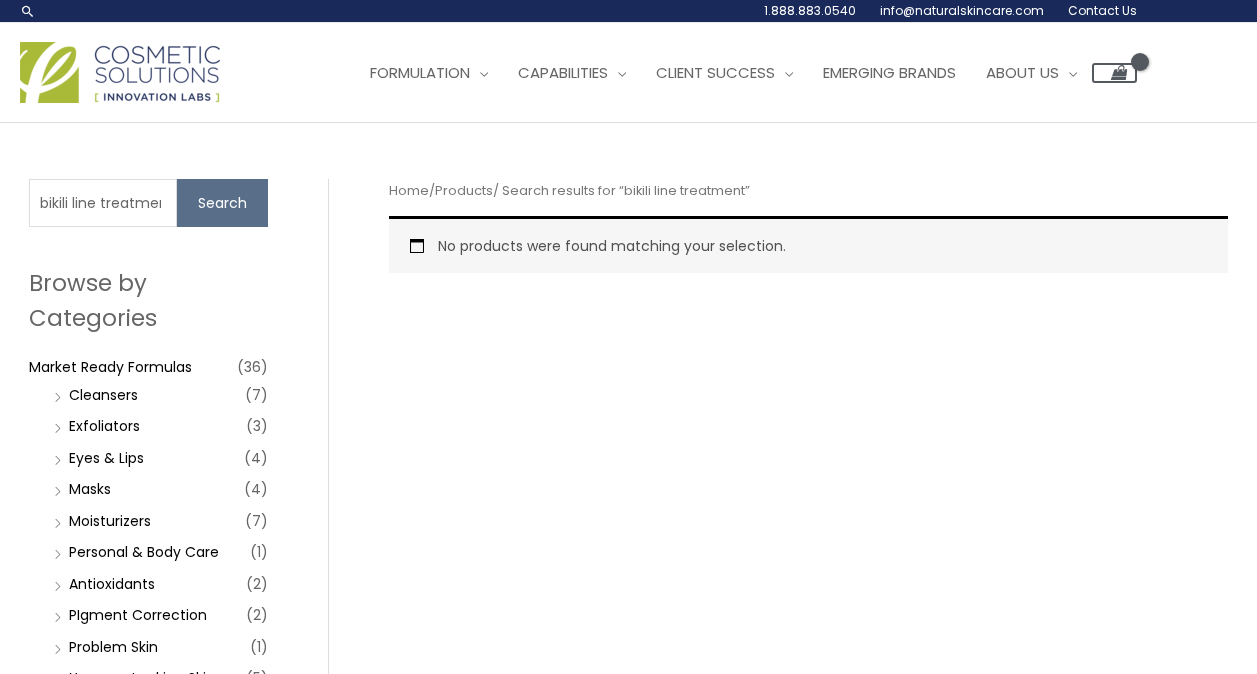 scroll, scrollTop: 0, scrollLeft: 0, axis: both 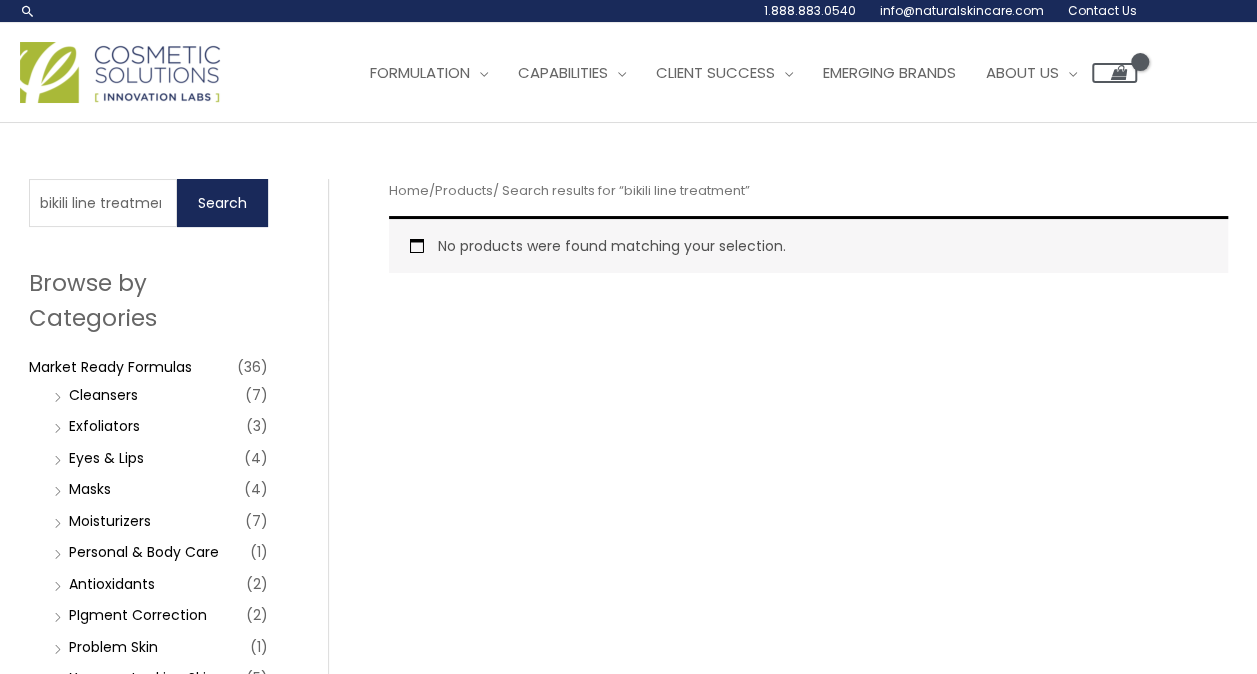 click on "Search" at bounding box center [222, 203] 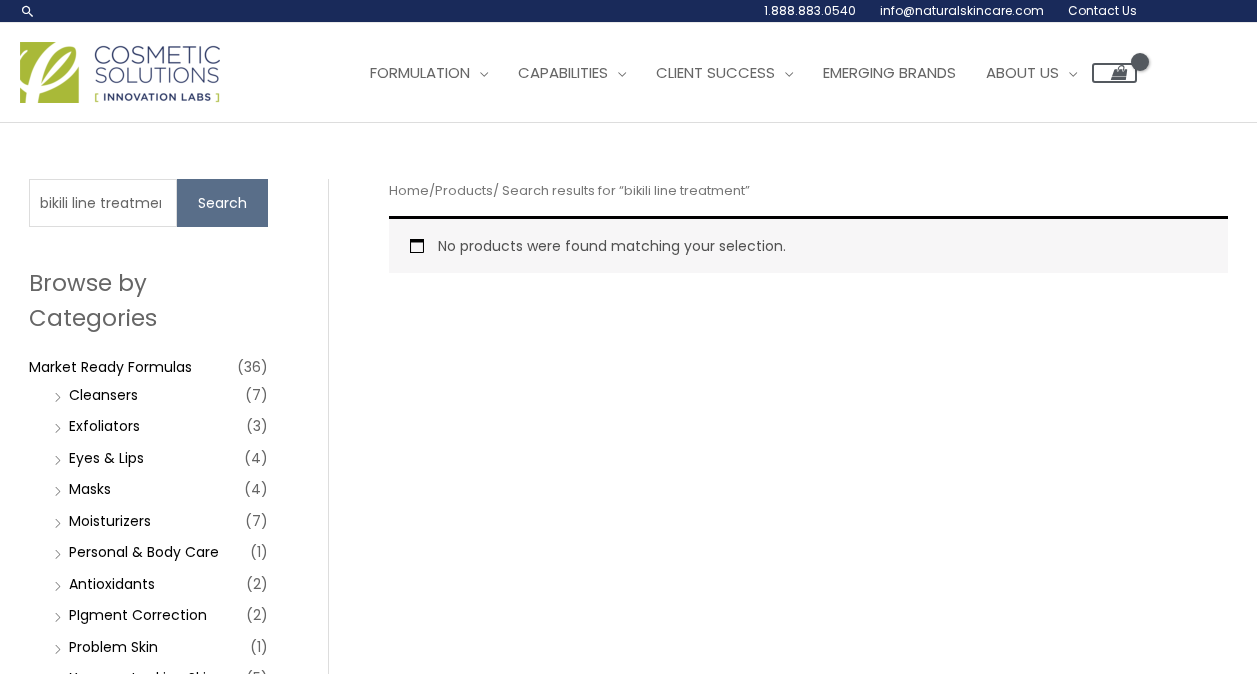 scroll, scrollTop: 0, scrollLeft: 0, axis: both 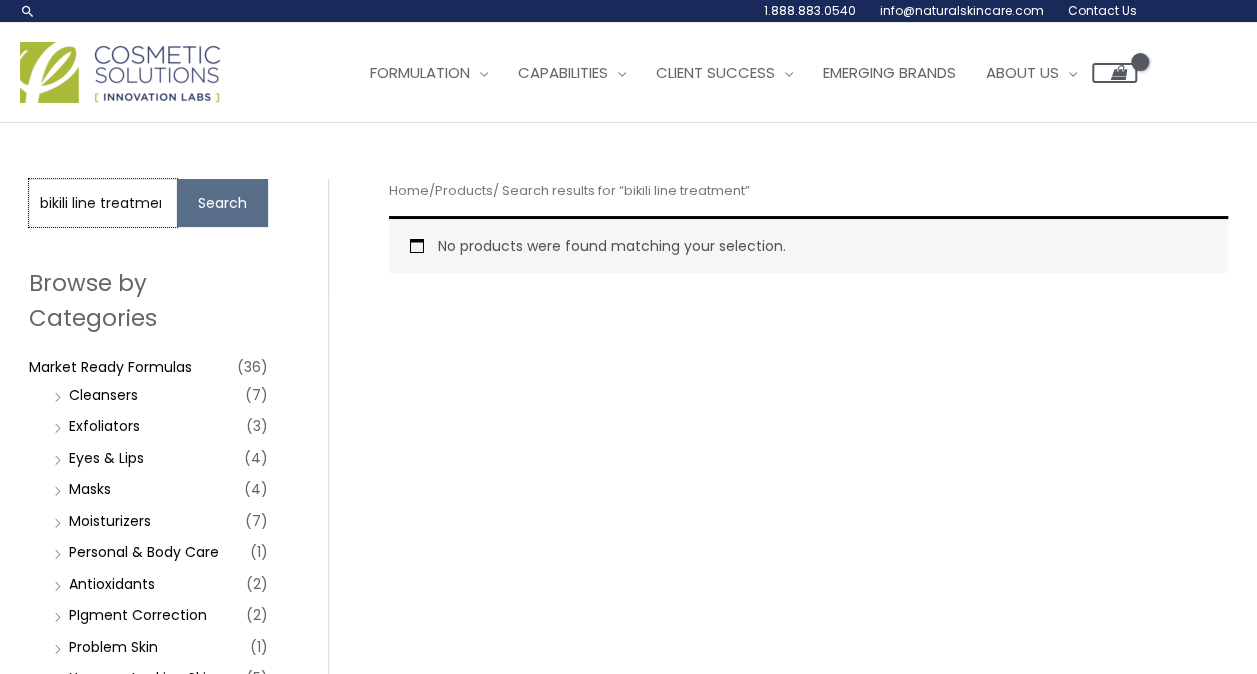 click on "bikili line treatment" at bounding box center (103, 203) 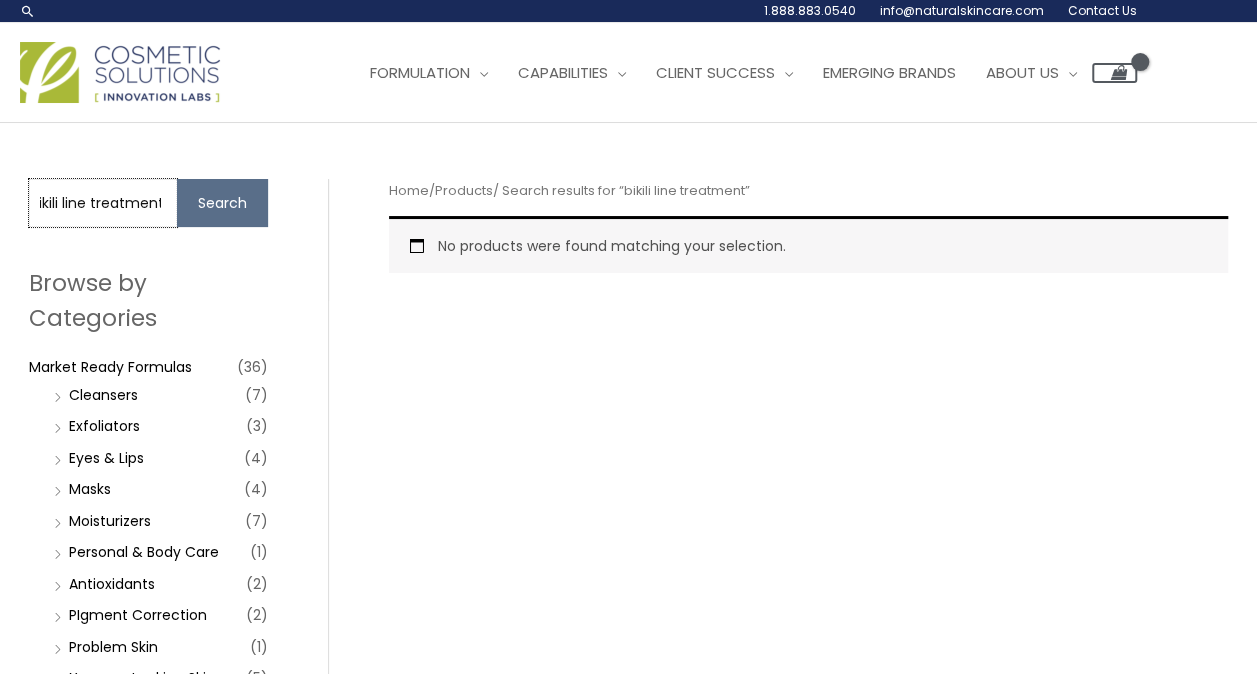 click on "bikili line treatment" at bounding box center [103, 203] 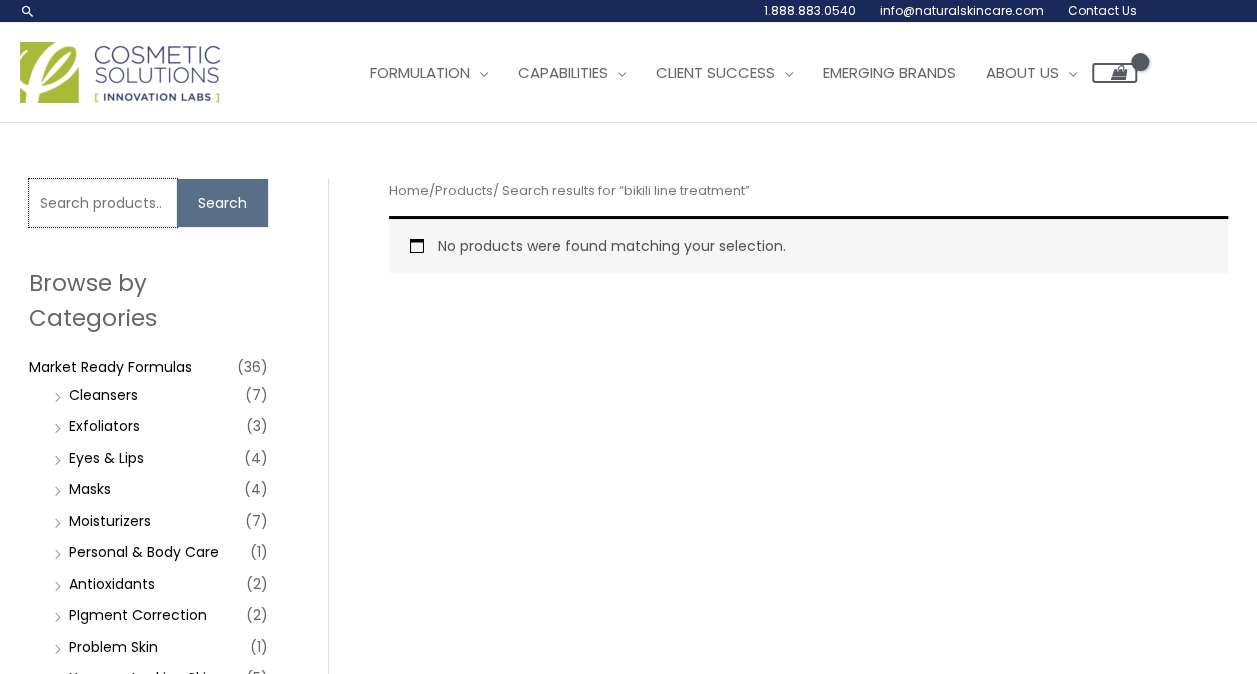 scroll, scrollTop: 0, scrollLeft: 0, axis: both 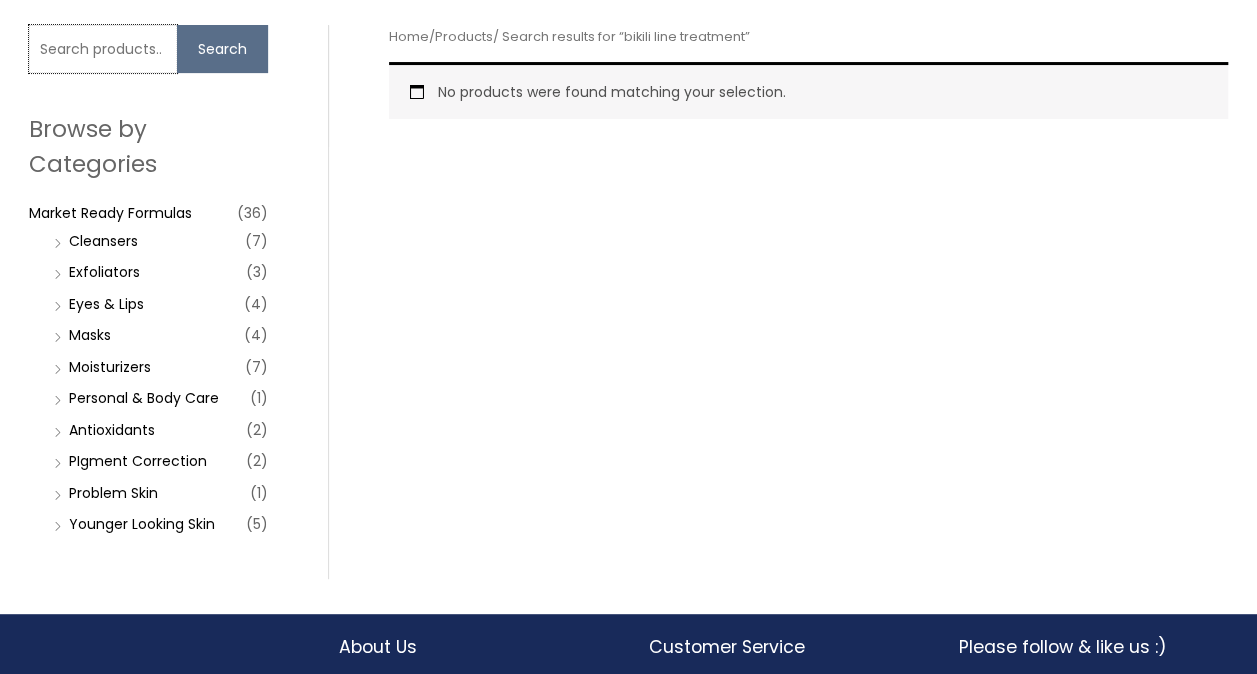 type 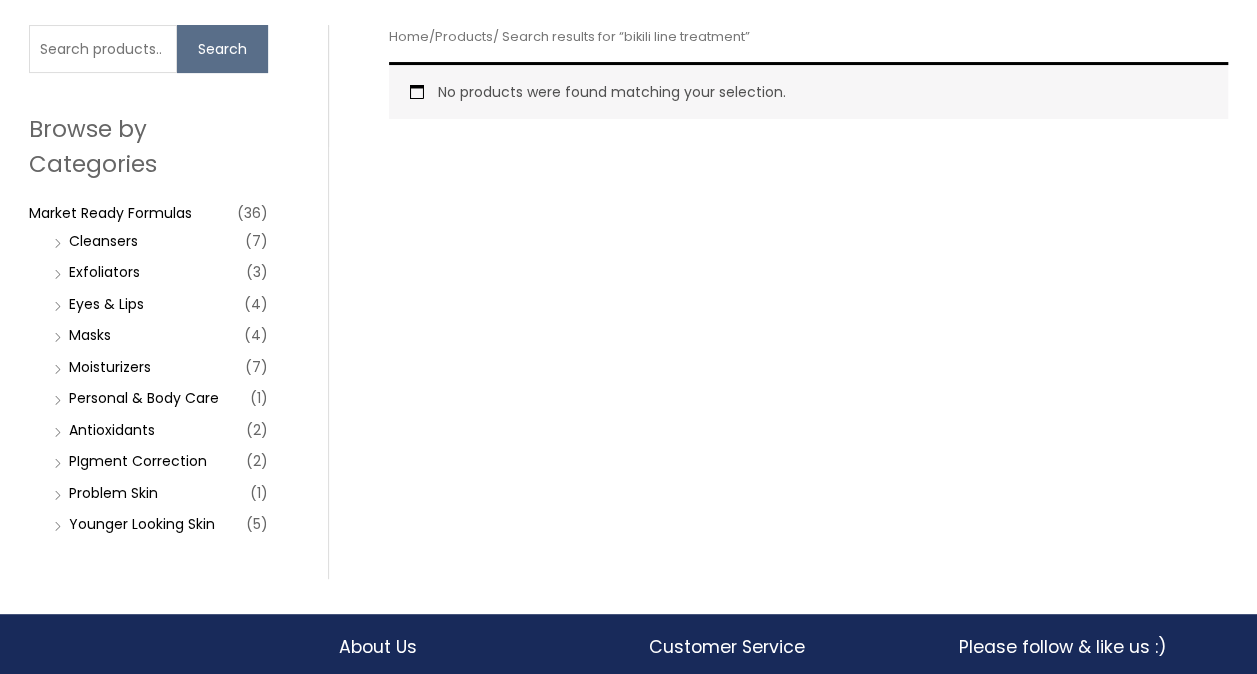 click on "Search for:
Search
Browse by Categories Market Ready Formulas   (36)
Cleansers   (7)
Exfoliators   (3)
Eyes & Lips   (4)
Masks   (4)
Moisturizers   (7)
Personal & Body Care   (1)
Antioxidants   (2)
PIgment Correction   (2)
Problem Skin   (1)
Younger Looking Skin   (5)" at bounding box center [148, 302] 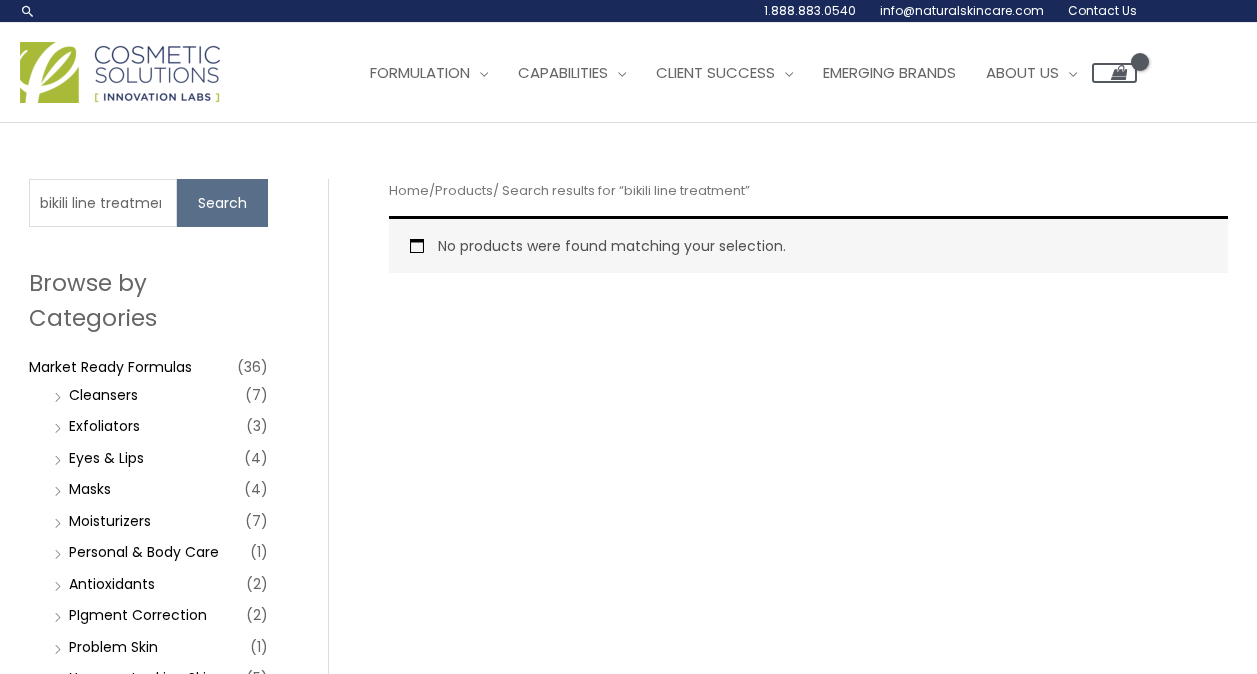 scroll, scrollTop: 0, scrollLeft: 0, axis: both 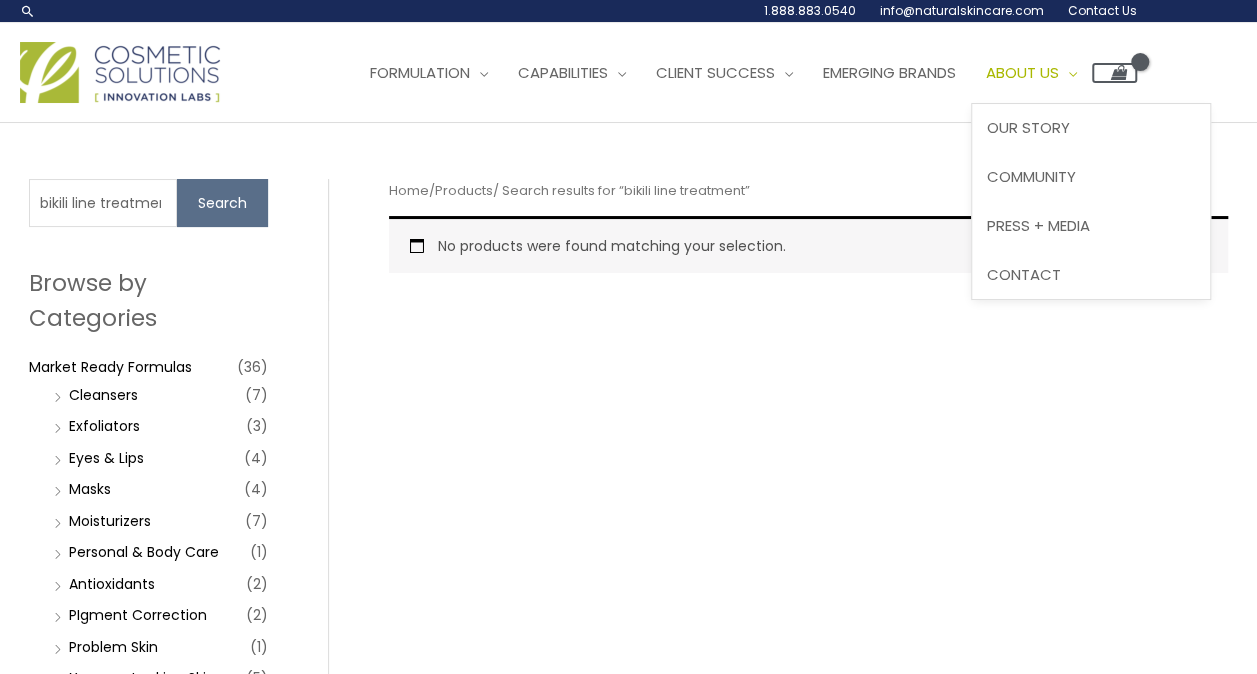 click on "About Us" at bounding box center (1022, 72) 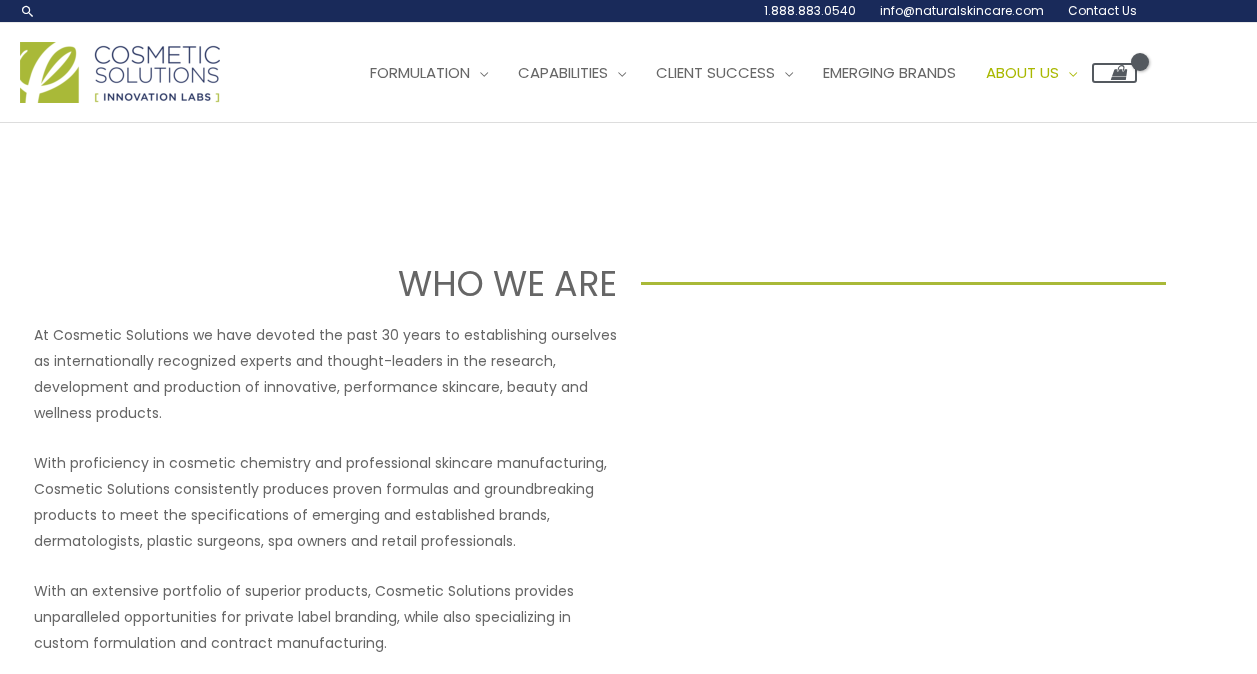 scroll, scrollTop: 0, scrollLeft: 0, axis: both 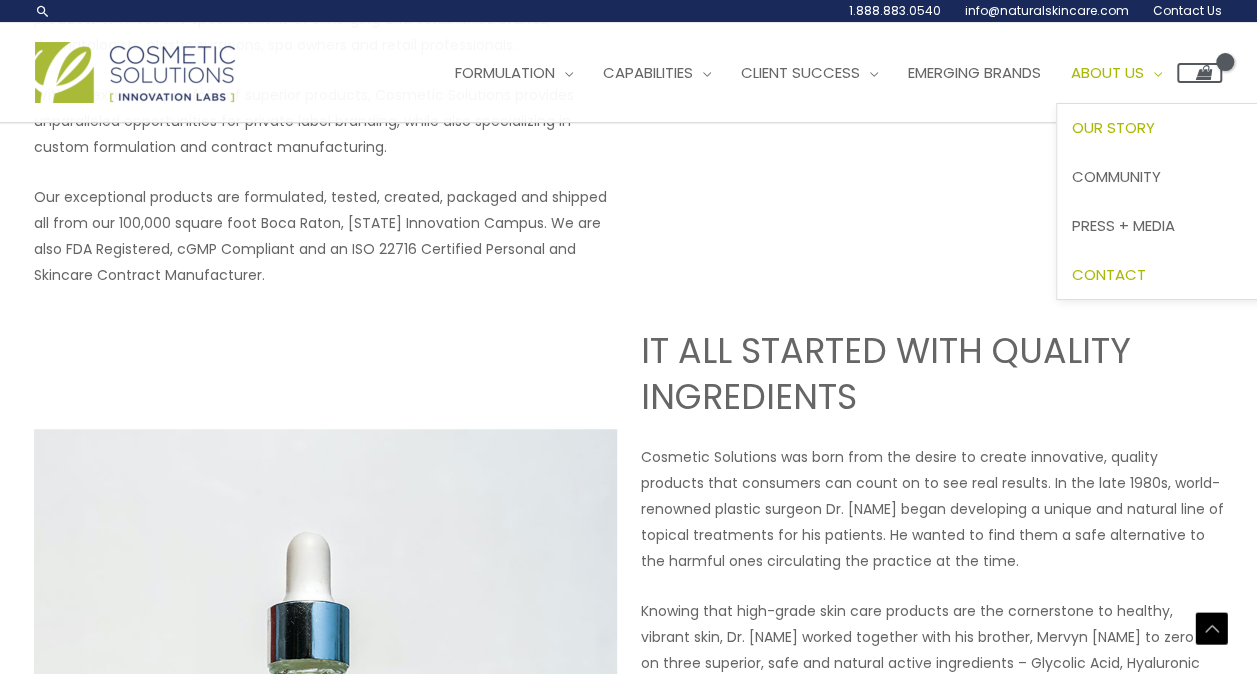 click on "Contact" at bounding box center [1109, 274] 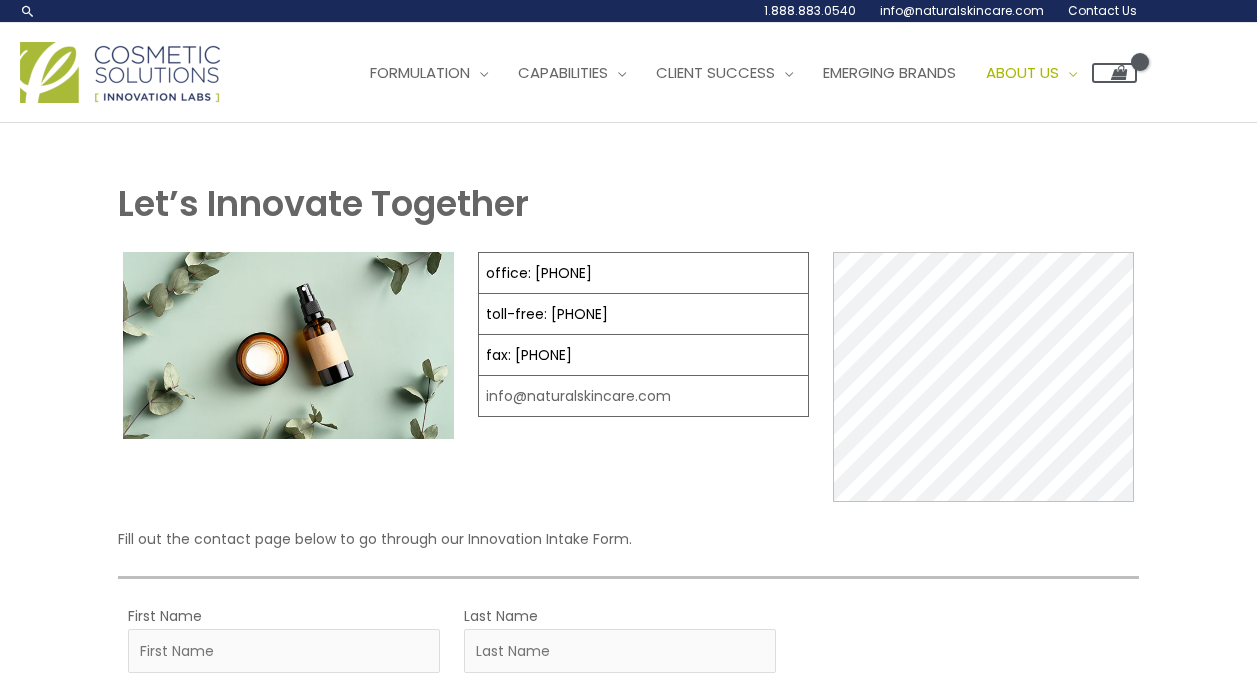 scroll, scrollTop: 0, scrollLeft: 0, axis: both 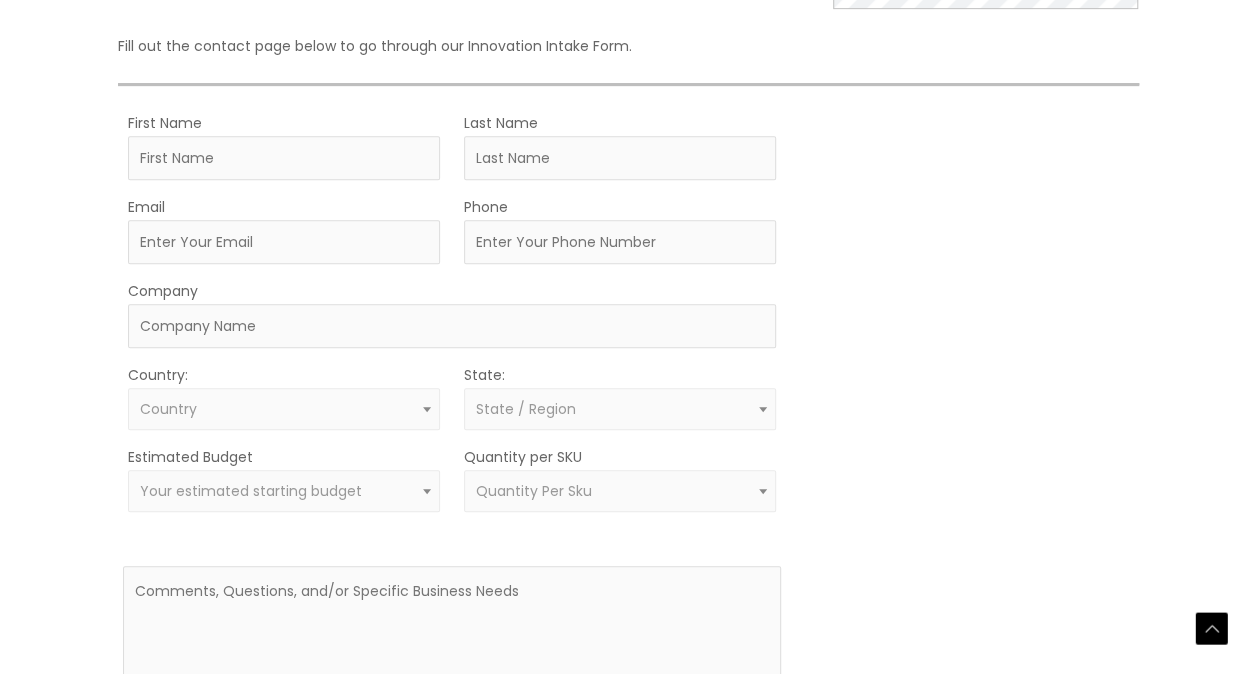click on "MOQ TRIGGER
STEP 2 TRIGGER" at bounding box center [969, 442] 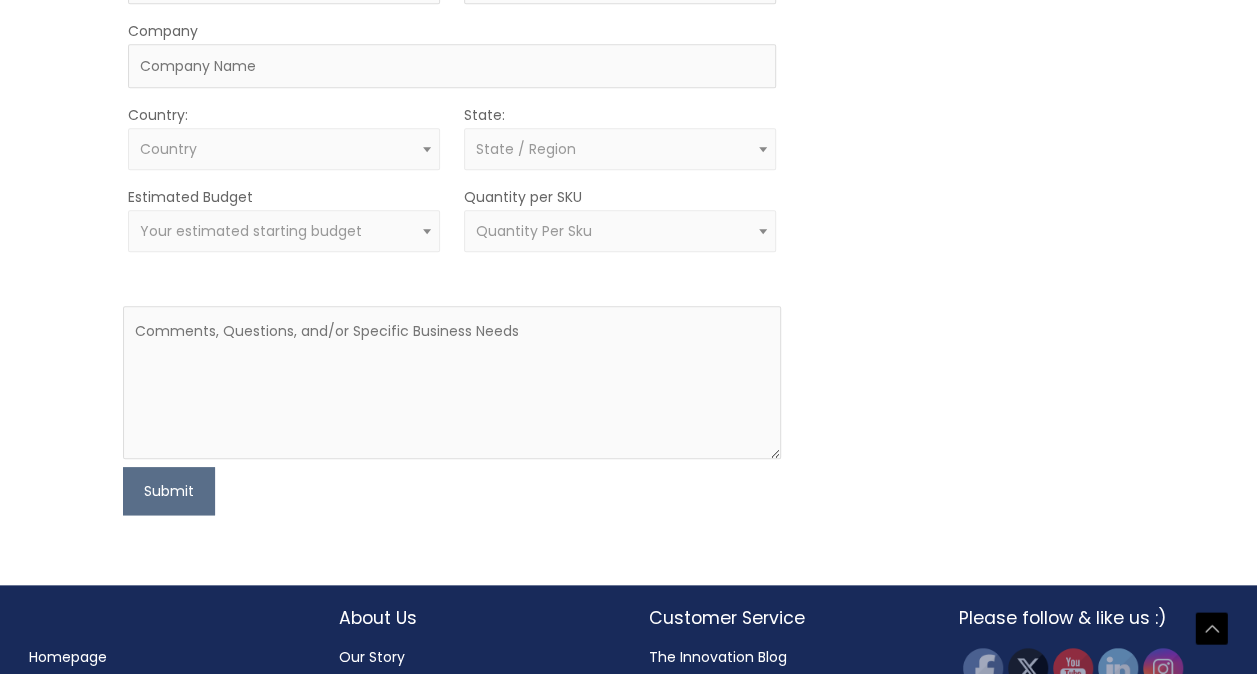 scroll, scrollTop: 775, scrollLeft: 0, axis: vertical 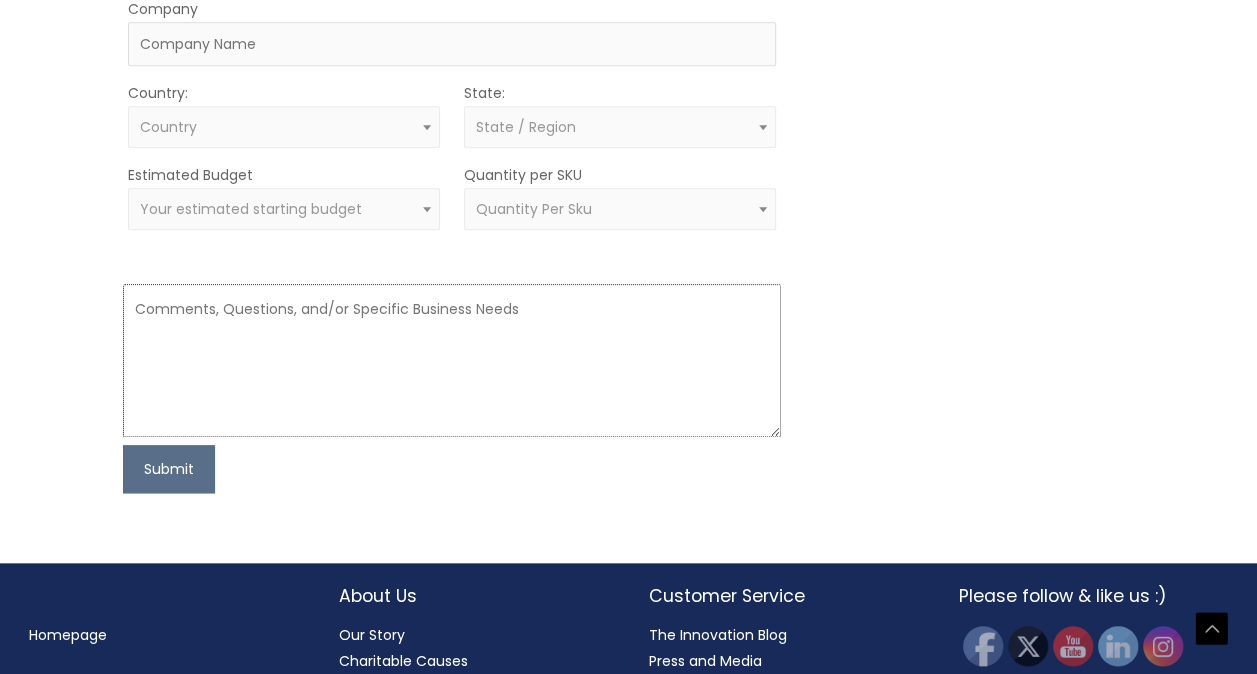 click at bounding box center [452, 360] 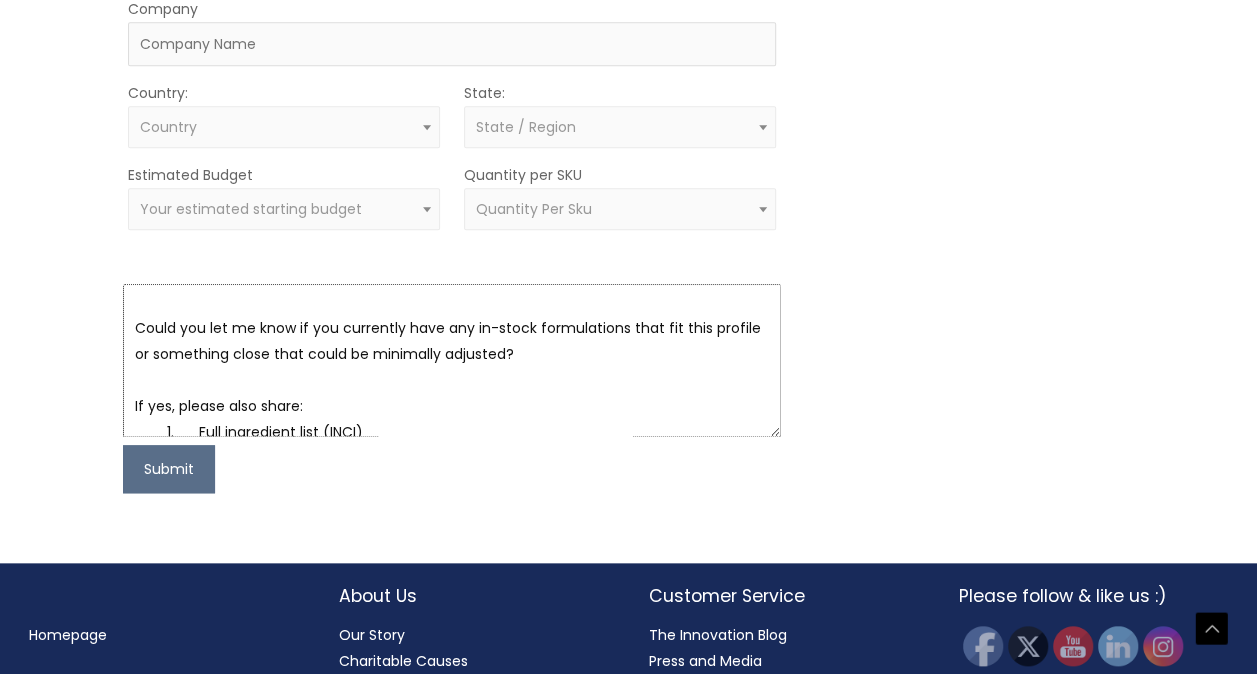scroll, scrollTop: 0, scrollLeft: 0, axis: both 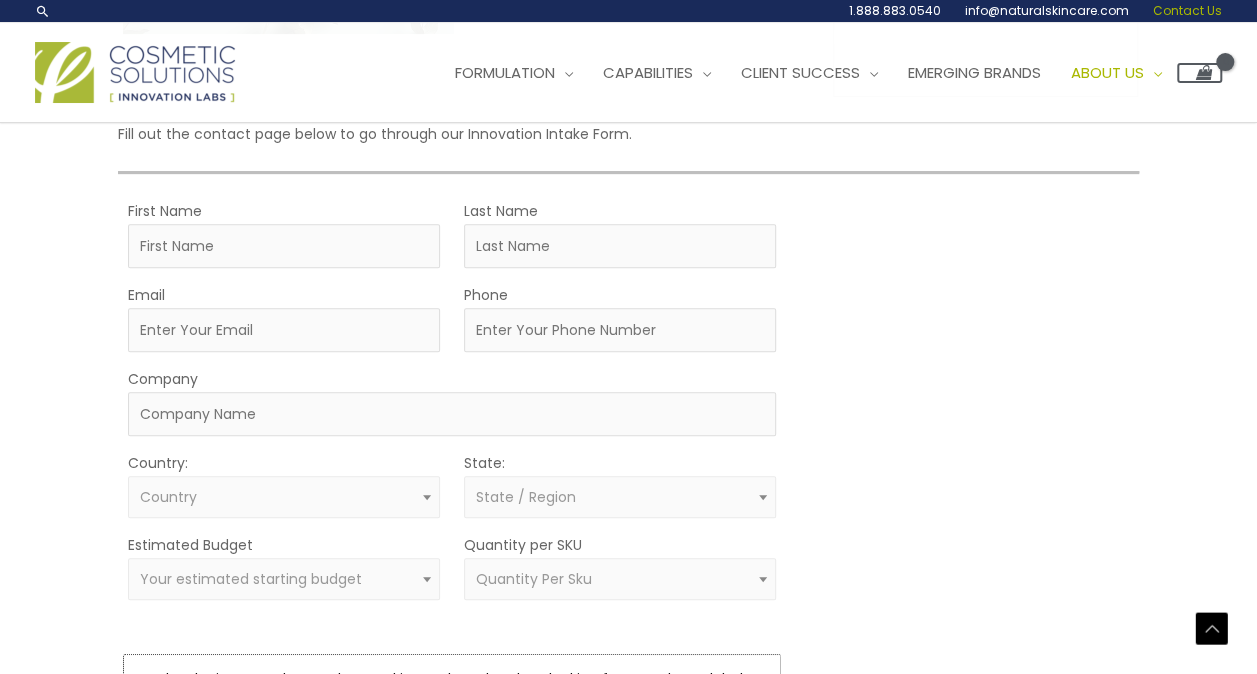 type on "I’m developing a product under my skincare brand and I’m looking for a ready-to-label formula for the bikini line area that:
•	Soothes after shaving or waxing
•	Helps prevent ingrown hairs
•	Reduces dark spots/hyperpigmentation
•	Is safe for Black skin and intimate use
Could you let me know if you currently have any in-stock formulations that fit this profile or something close that could be minimally adjusted?
If yes, please also share:
1.	Full ingredient list (INCI)
2.	Sample availability & cost
3.	Minimum order quantities (MOQs)
4.	Estimated lead time
Thank you for your time and I look forward to your reply." 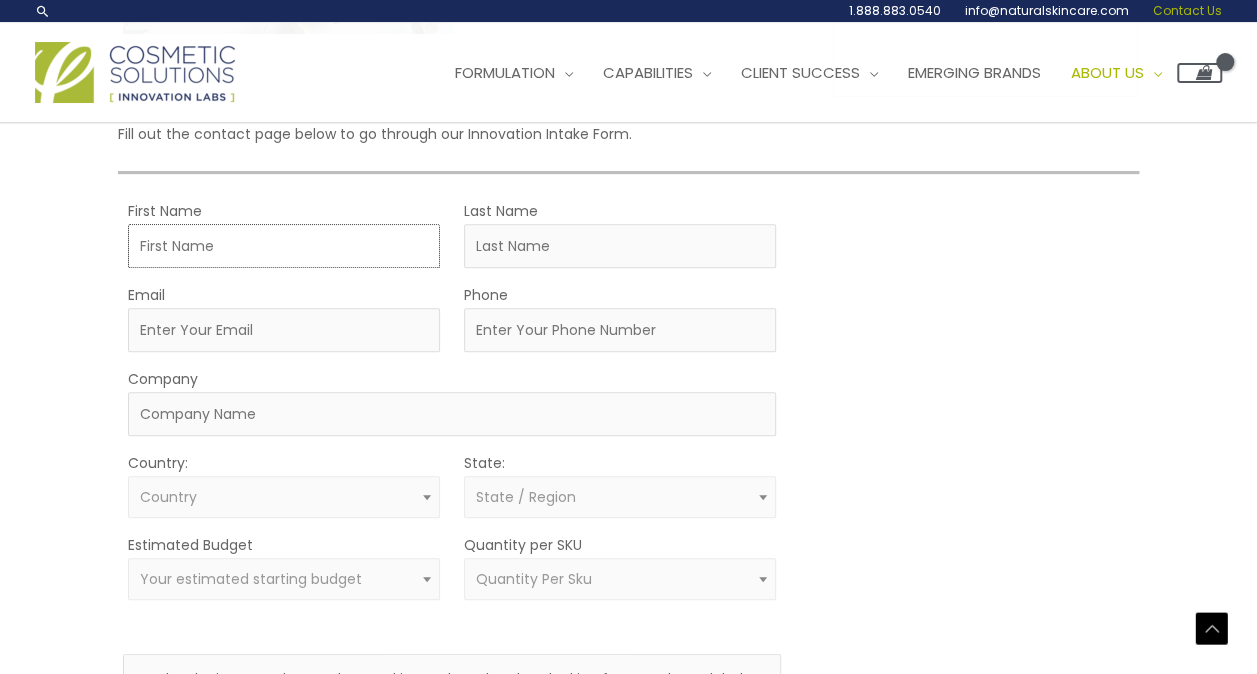 click on "First Name" at bounding box center (284, 246) 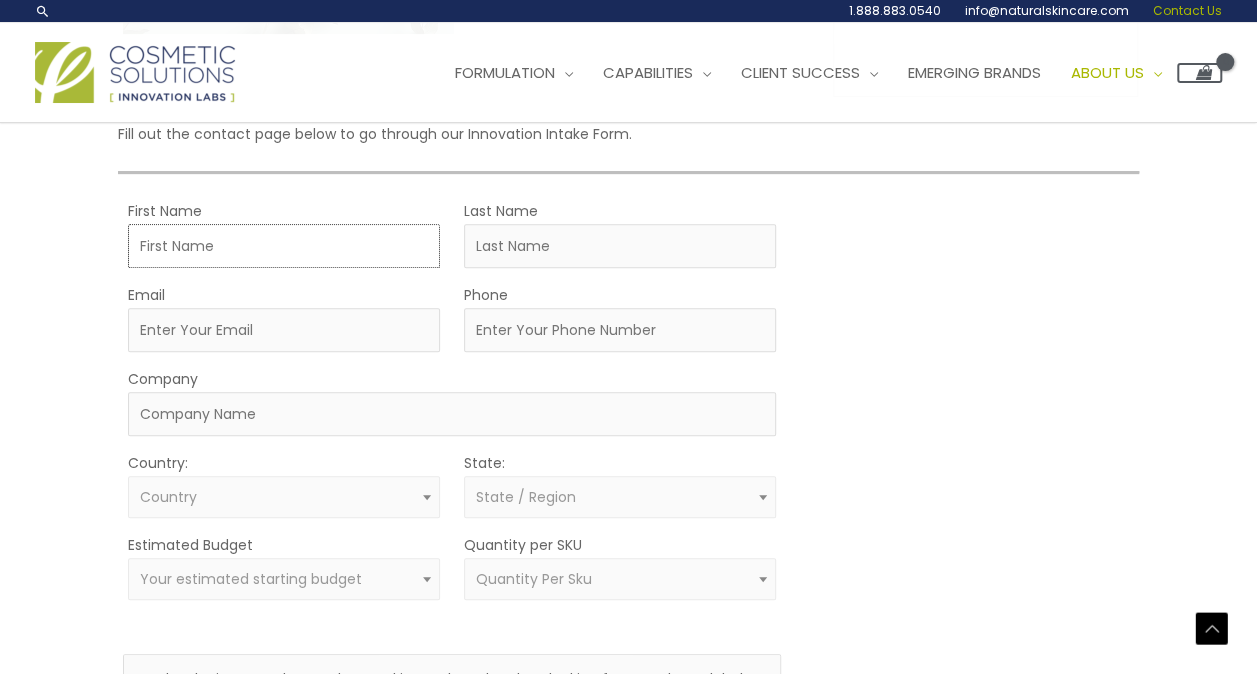 type on "Stephie" 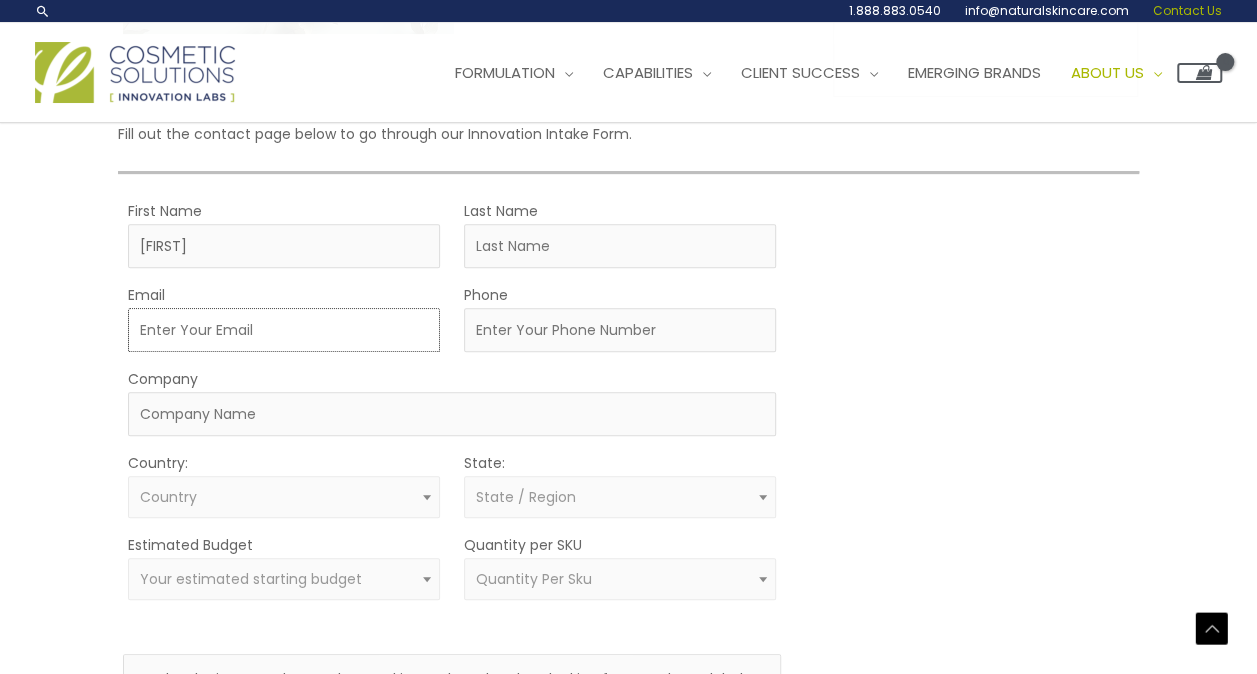 type on "saintvilstephie6@gmail.com" 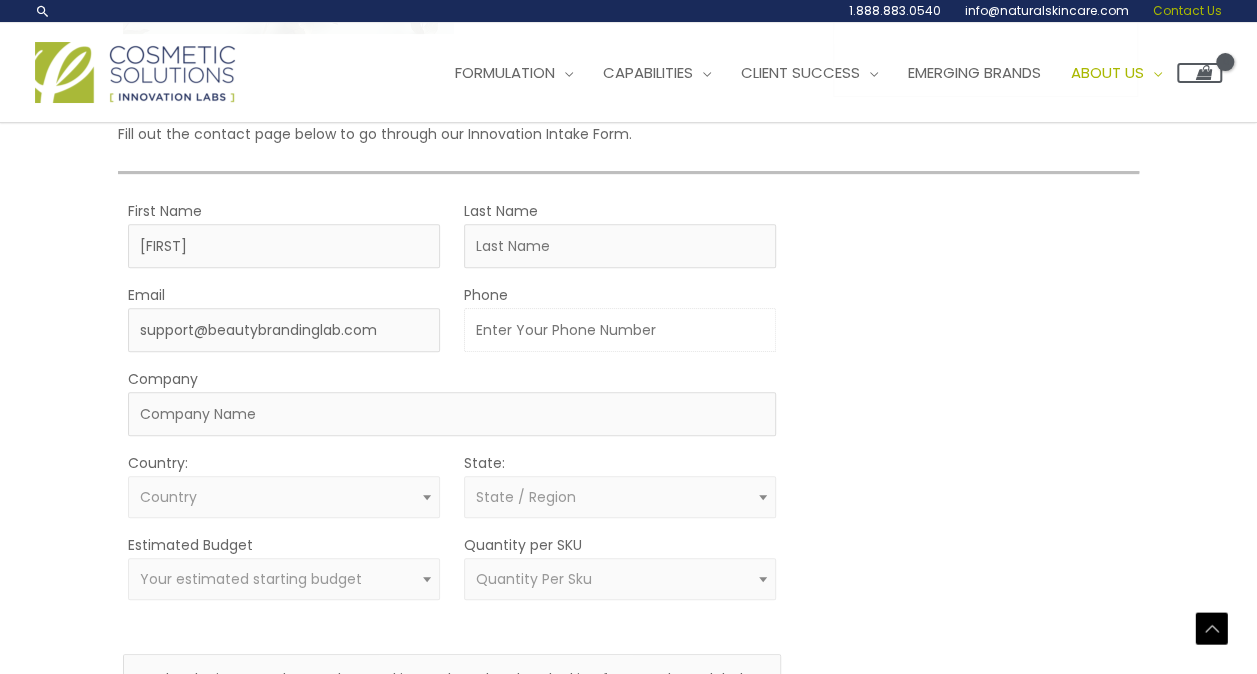 type on "561646-2571" 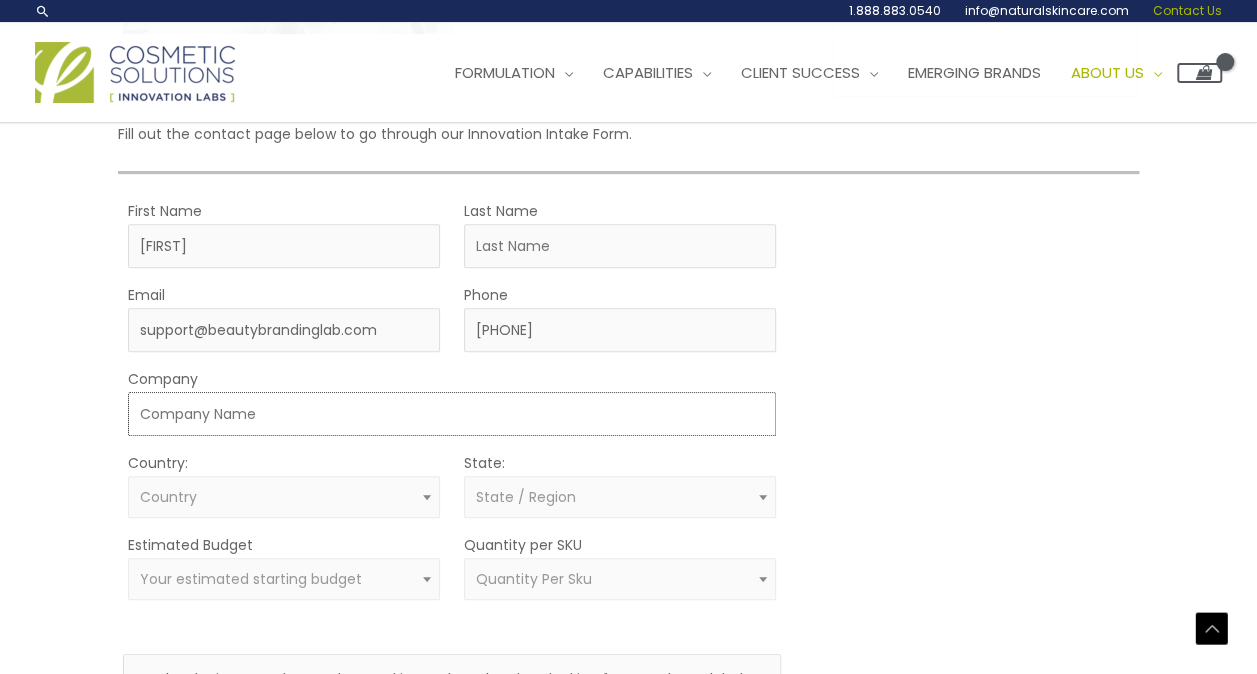 type on "REVITHERA" 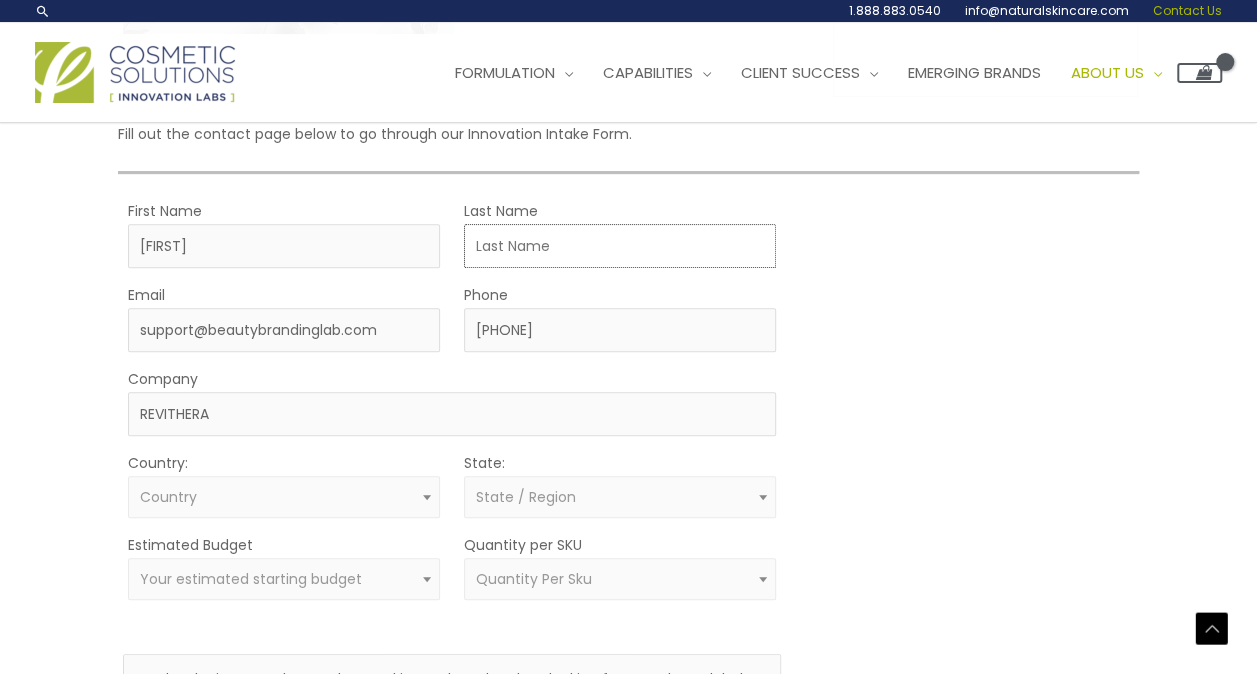 click on "Last Name" at bounding box center (620, 246) 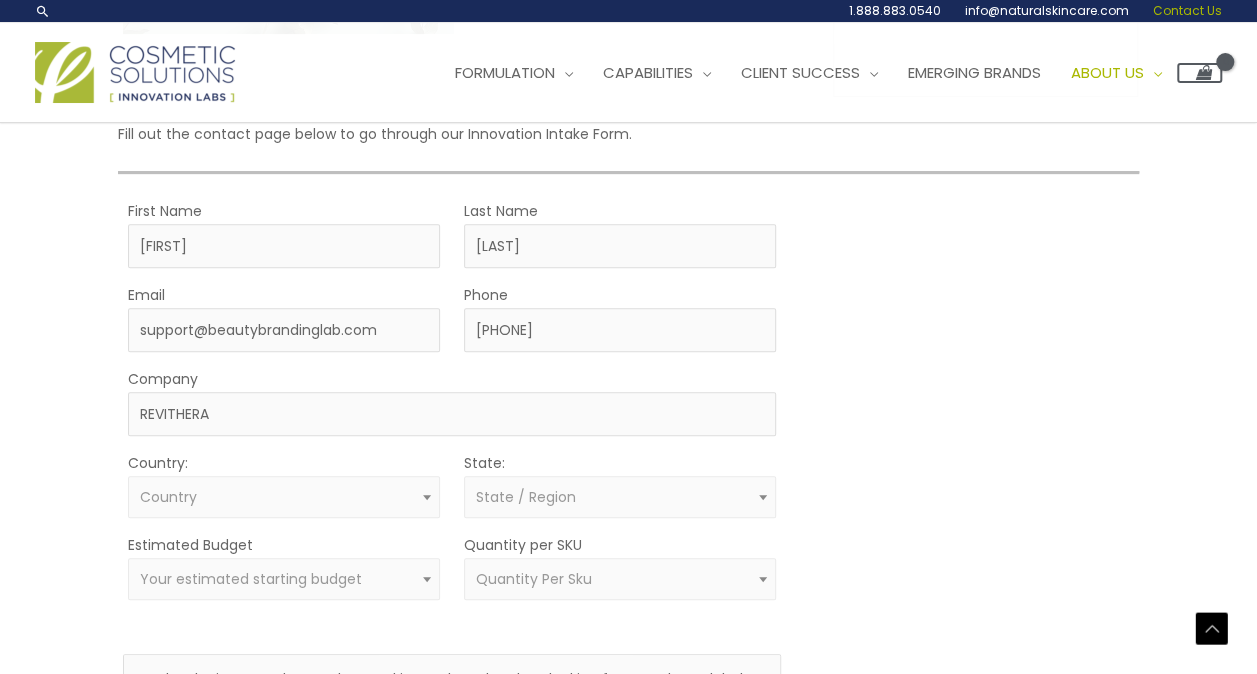 select on "United States" 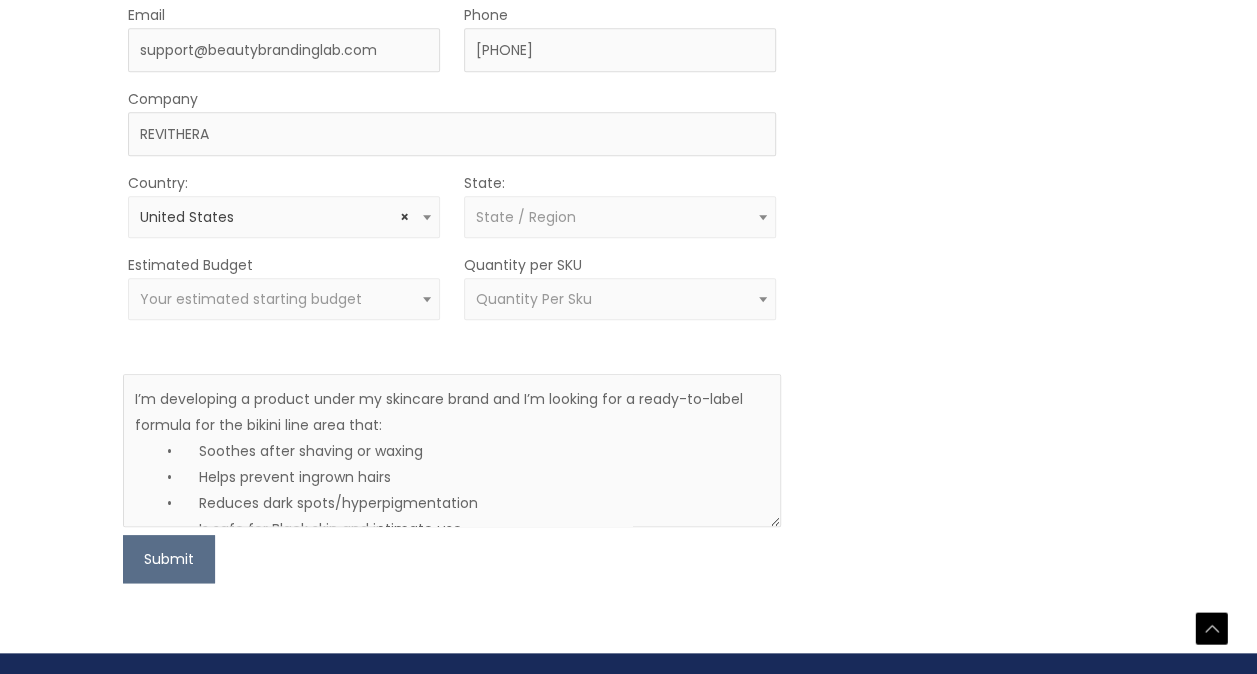 scroll, scrollTop: 706, scrollLeft: 0, axis: vertical 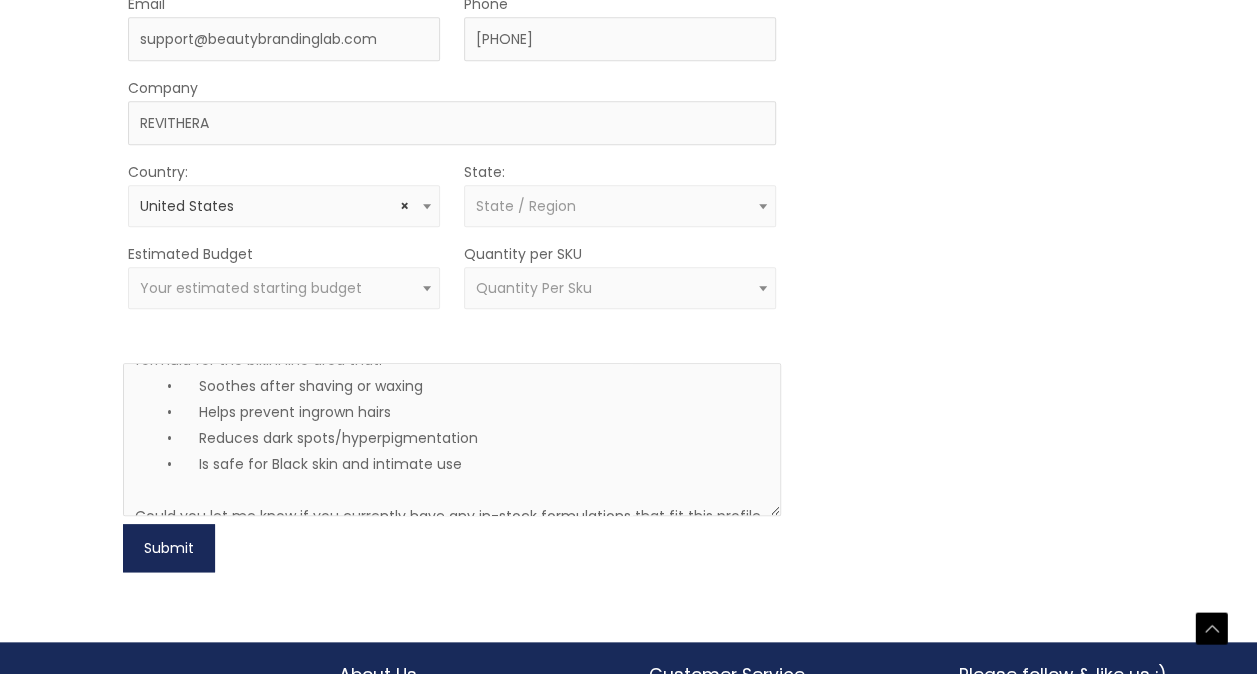 click on "Submit" at bounding box center (169, 548) 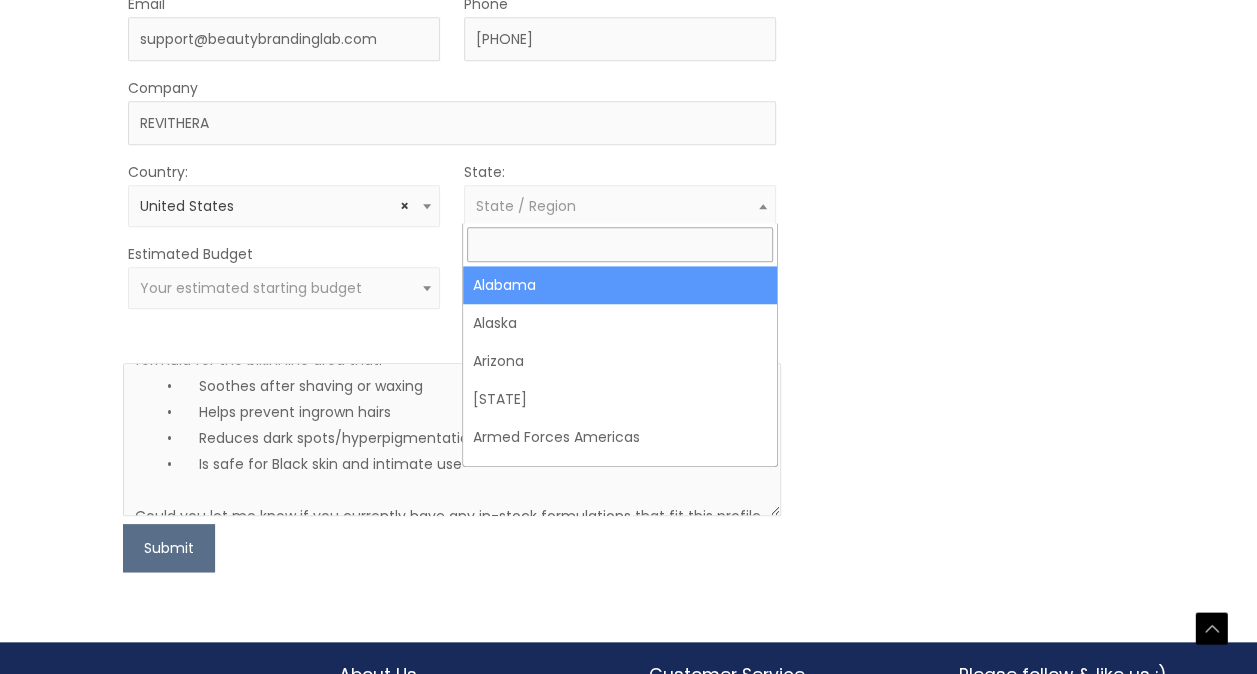 click on "State / Region" at bounding box center [526, 206] 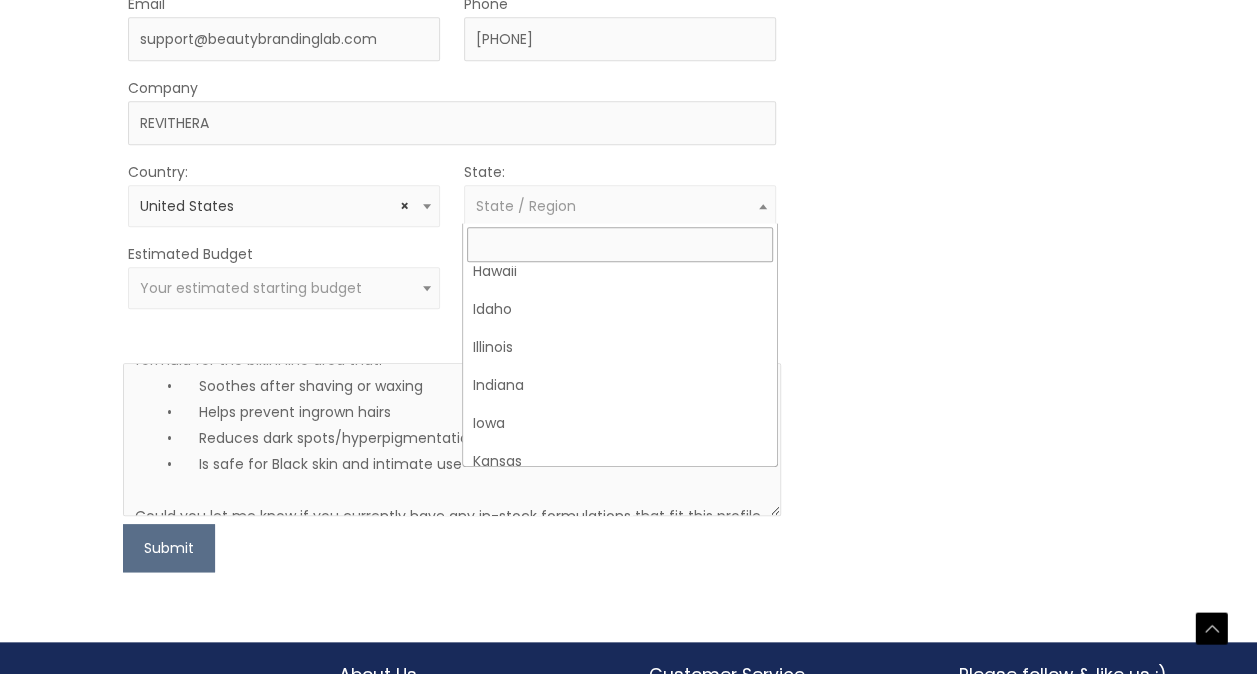 scroll, scrollTop: 548, scrollLeft: 0, axis: vertical 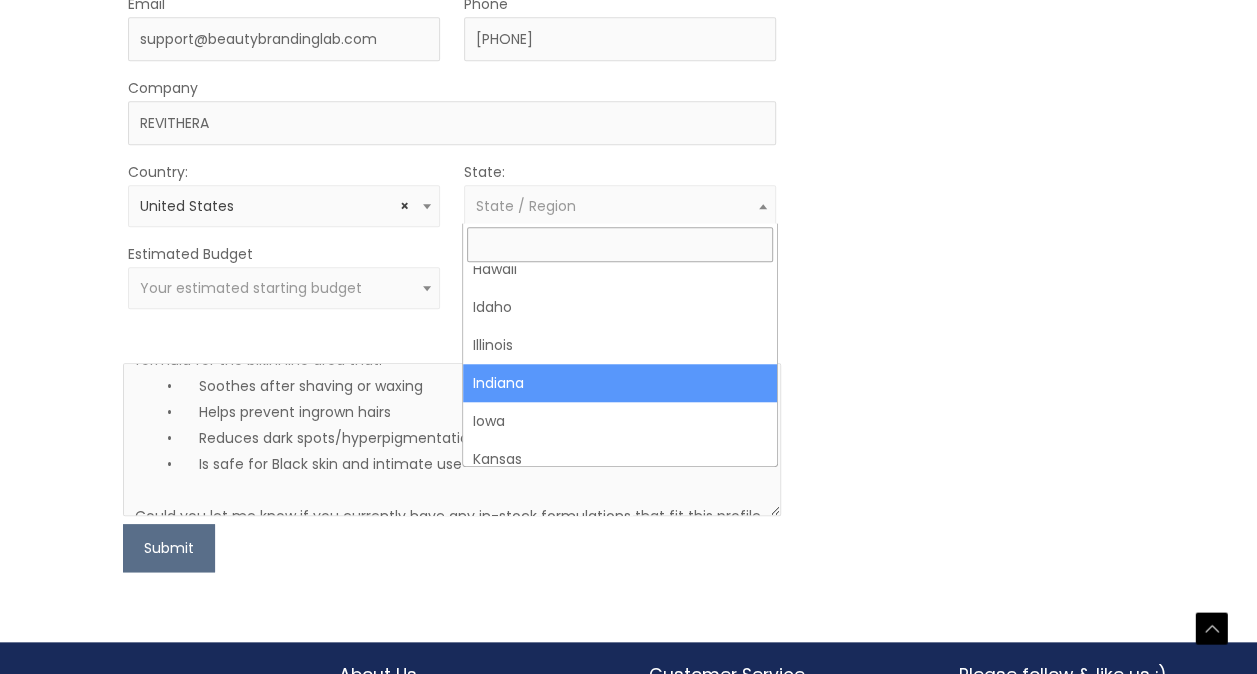 select on "Indiana" 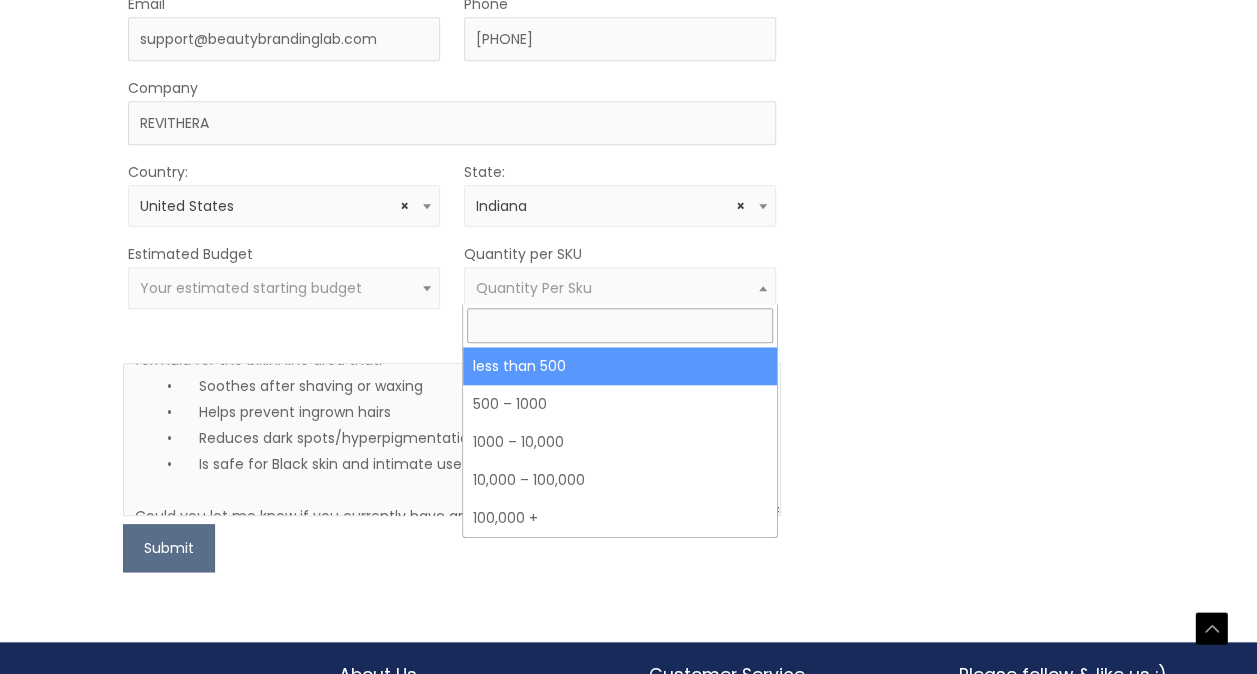 click at bounding box center (763, 288) 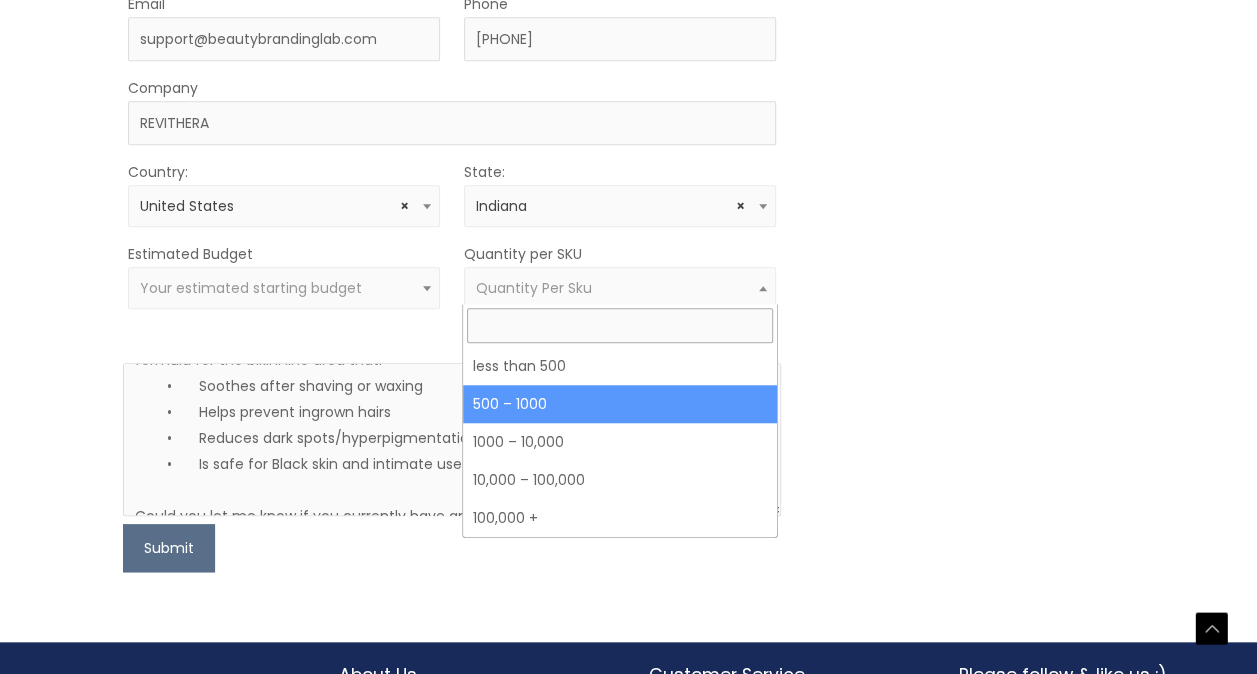 select on "8" 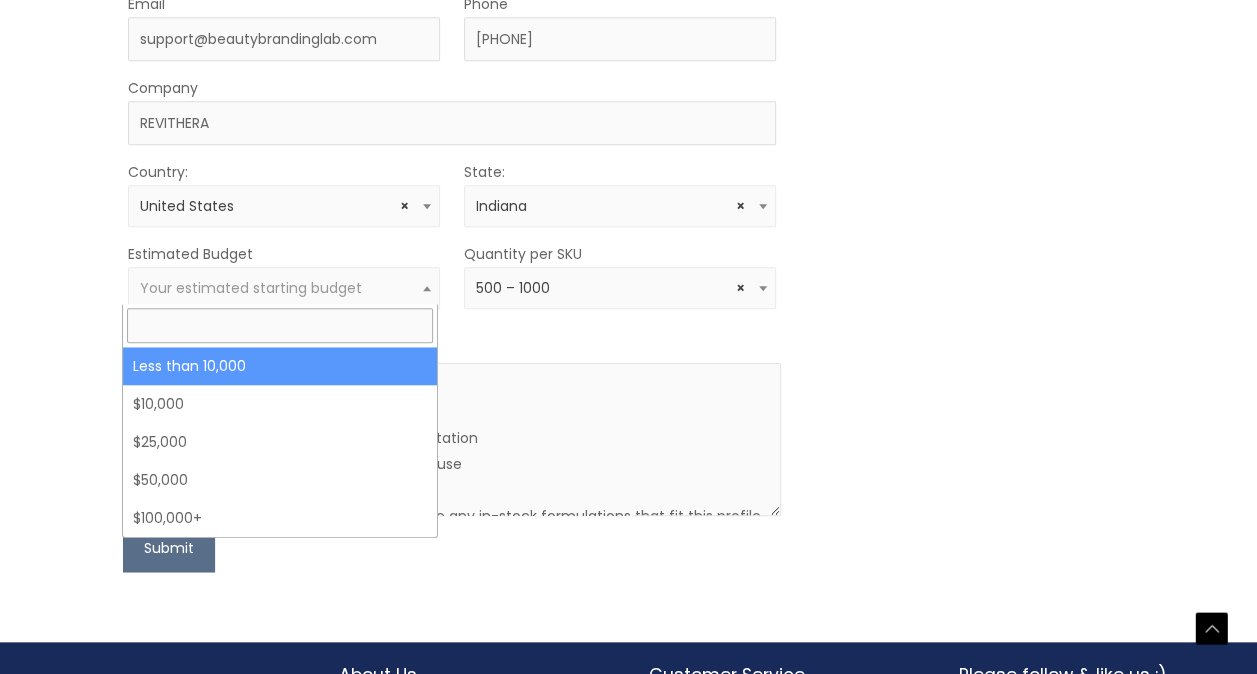 click on "Your estimated starting budget" at bounding box center [284, 288] 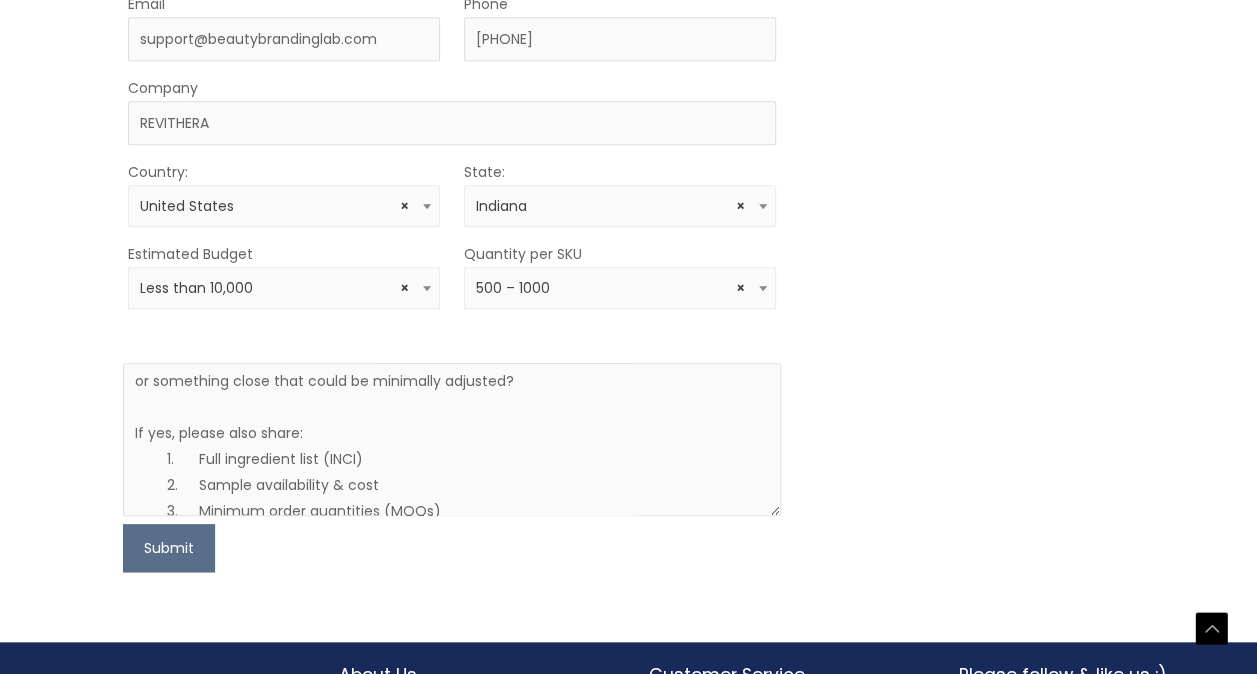 scroll, scrollTop: 312, scrollLeft: 0, axis: vertical 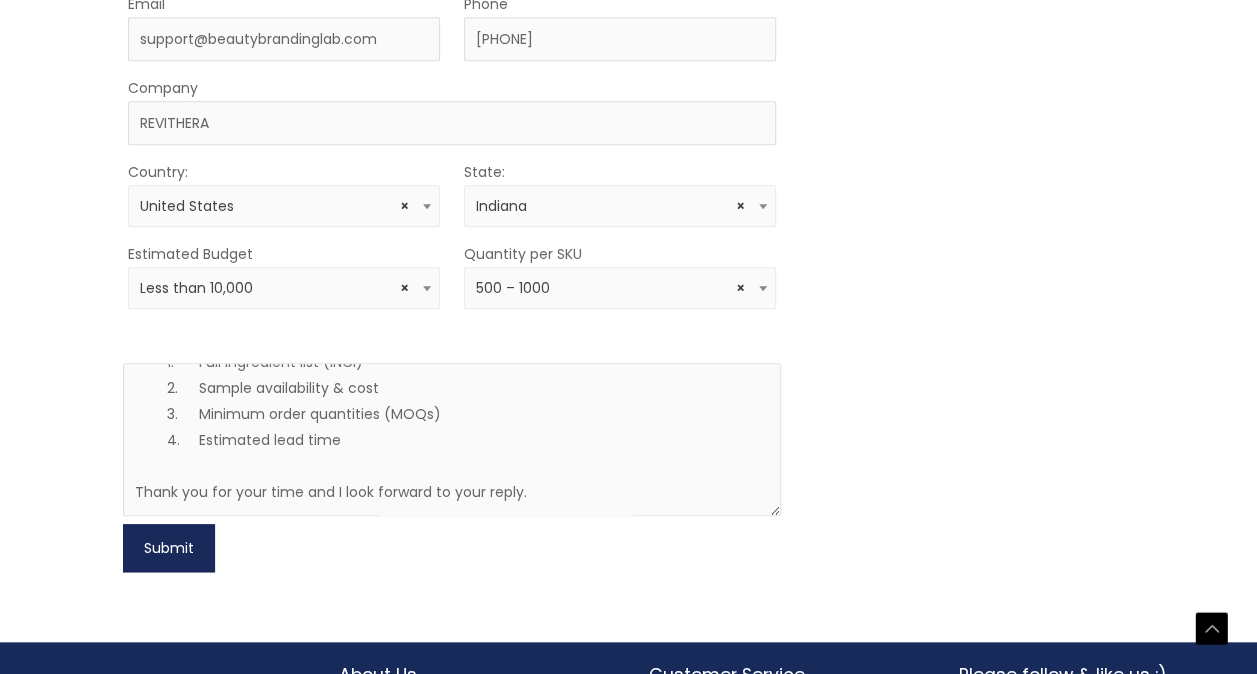 click on "Submit" at bounding box center (169, 548) 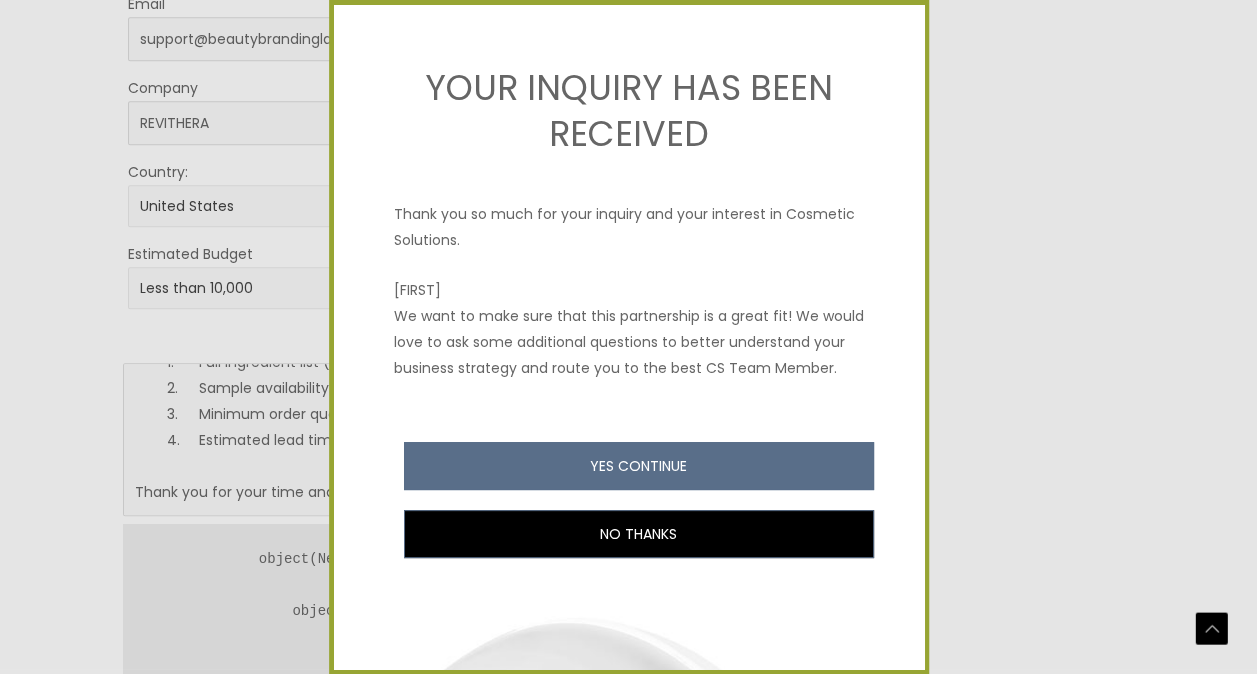 scroll, scrollTop: 315, scrollLeft: 0, axis: vertical 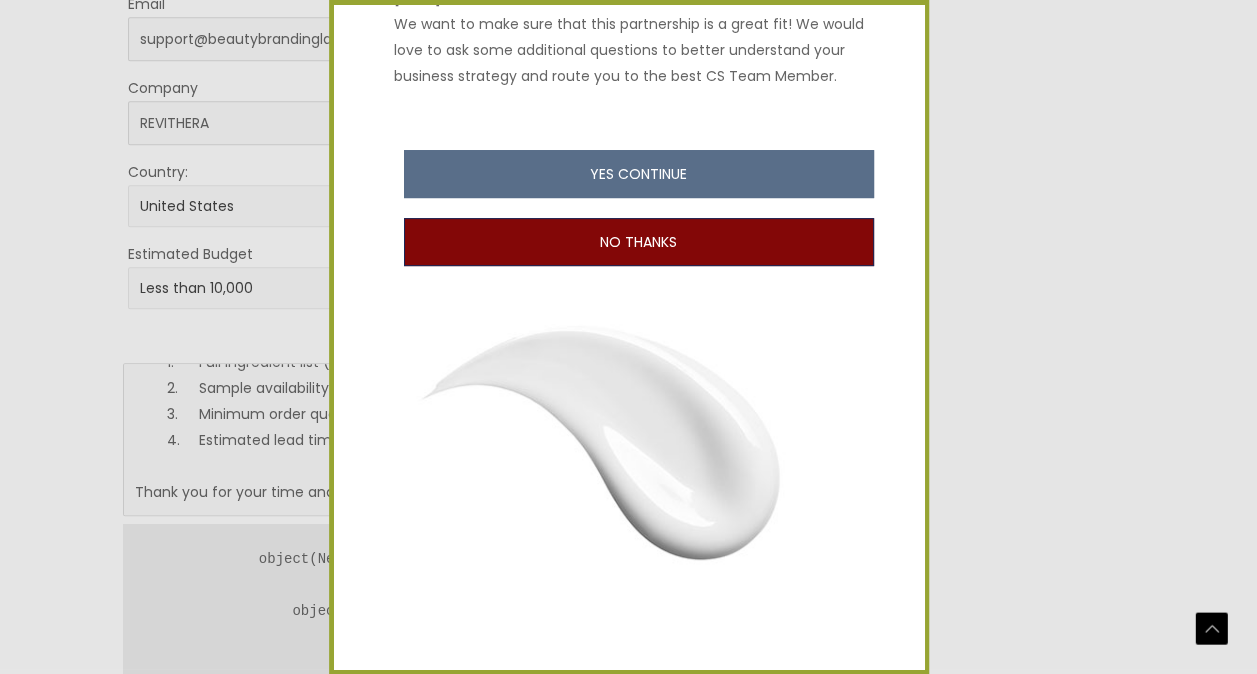 click on "NO THANKS" at bounding box center [639, 242] 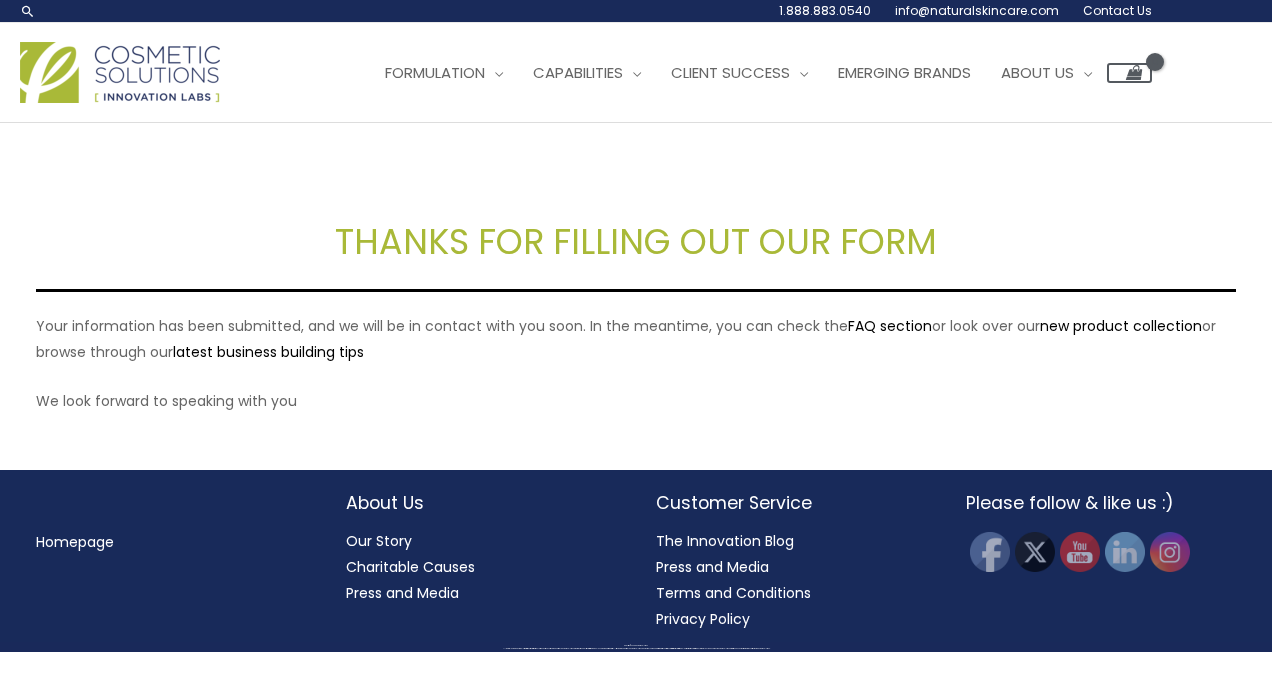 scroll, scrollTop: 0, scrollLeft: 0, axis: both 